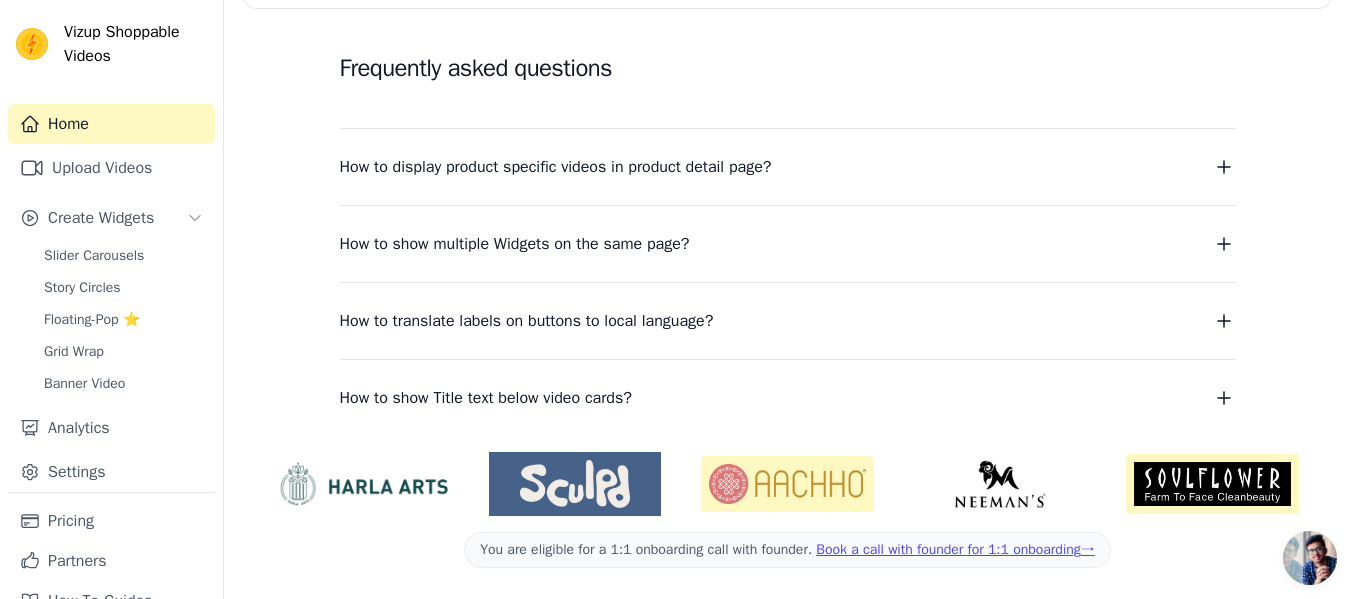 scroll, scrollTop: 523, scrollLeft: 0, axis: vertical 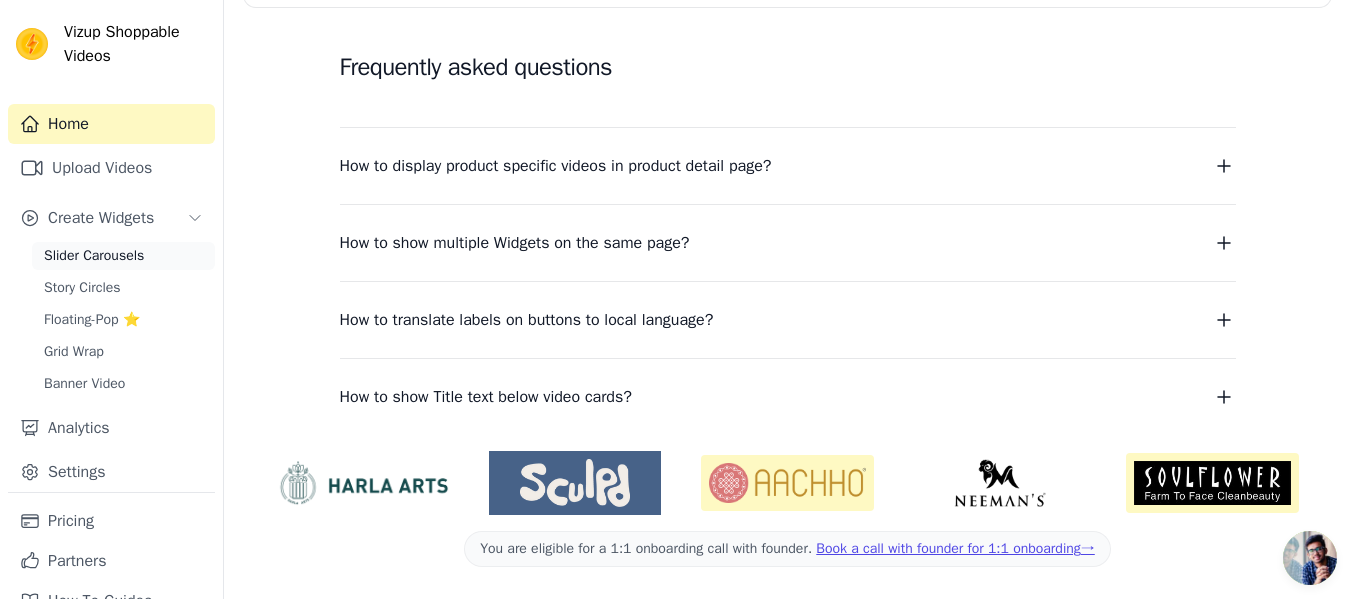 click on "Slider Carousels" at bounding box center [94, 256] 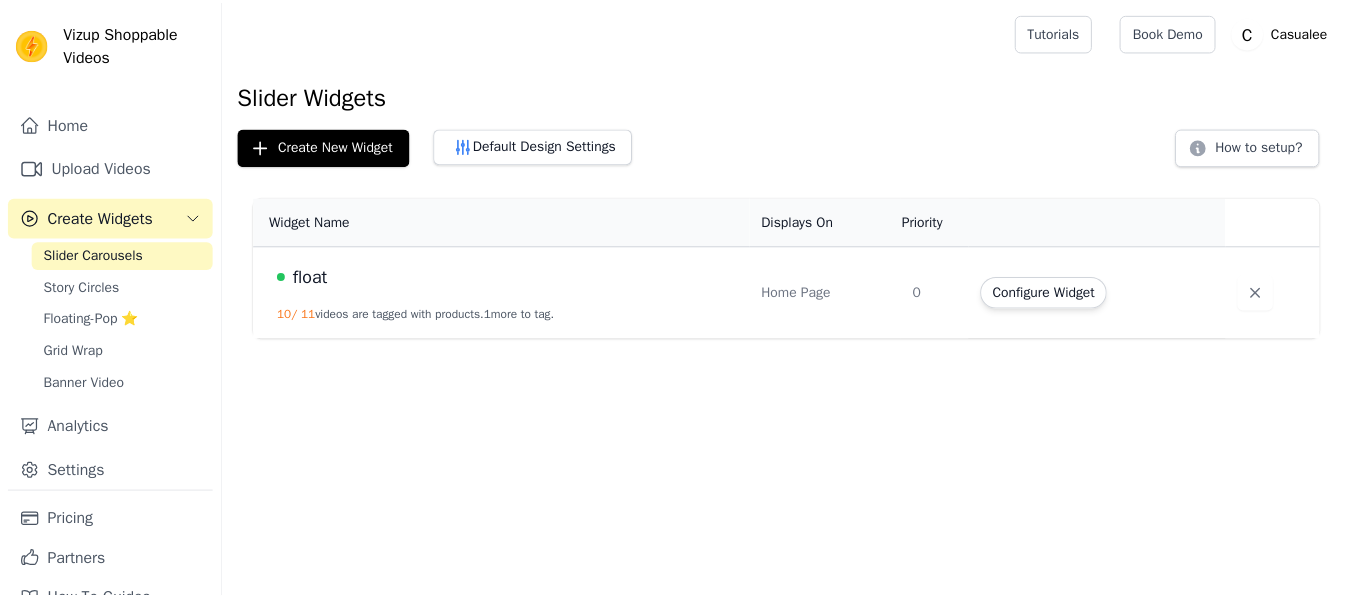 scroll, scrollTop: 0, scrollLeft: 0, axis: both 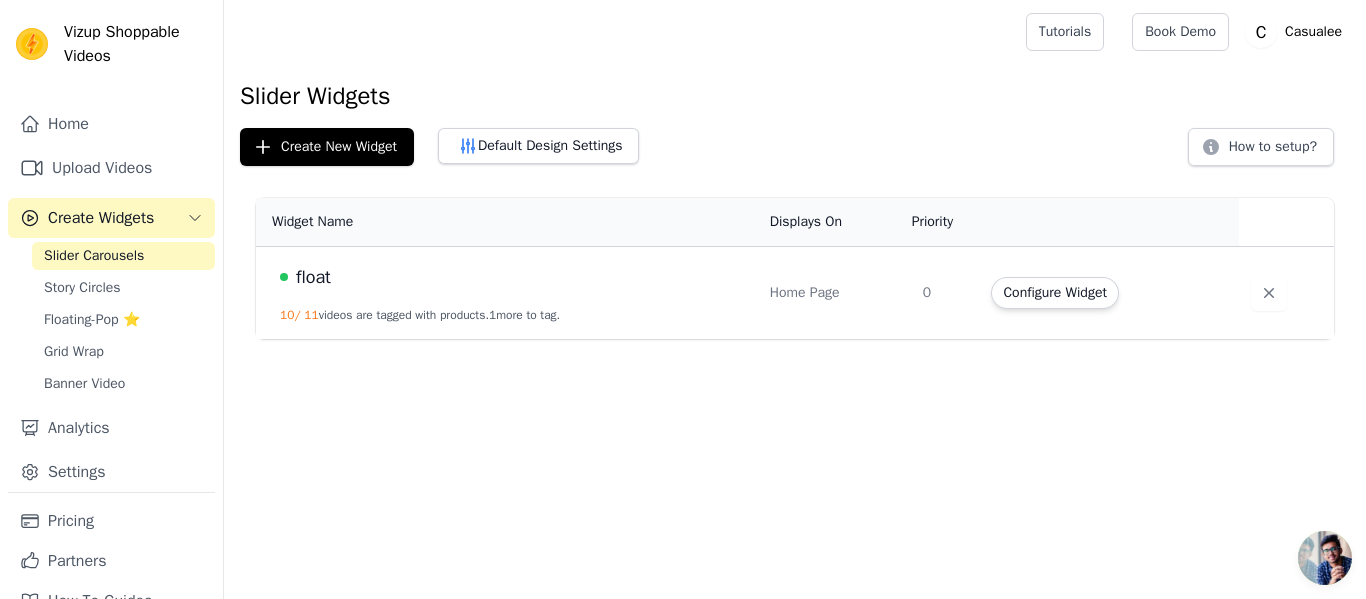 click on "0" at bounding box center (945, 293) 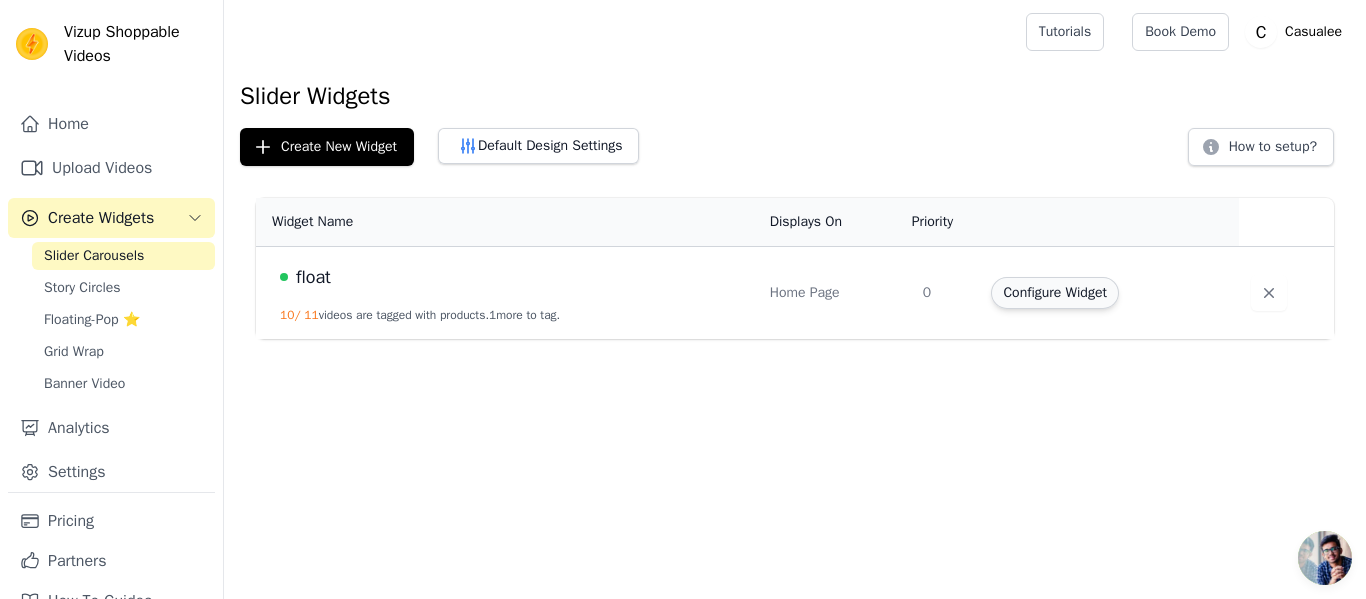click on "Configure Widget" at bounding box center [1054, 293] 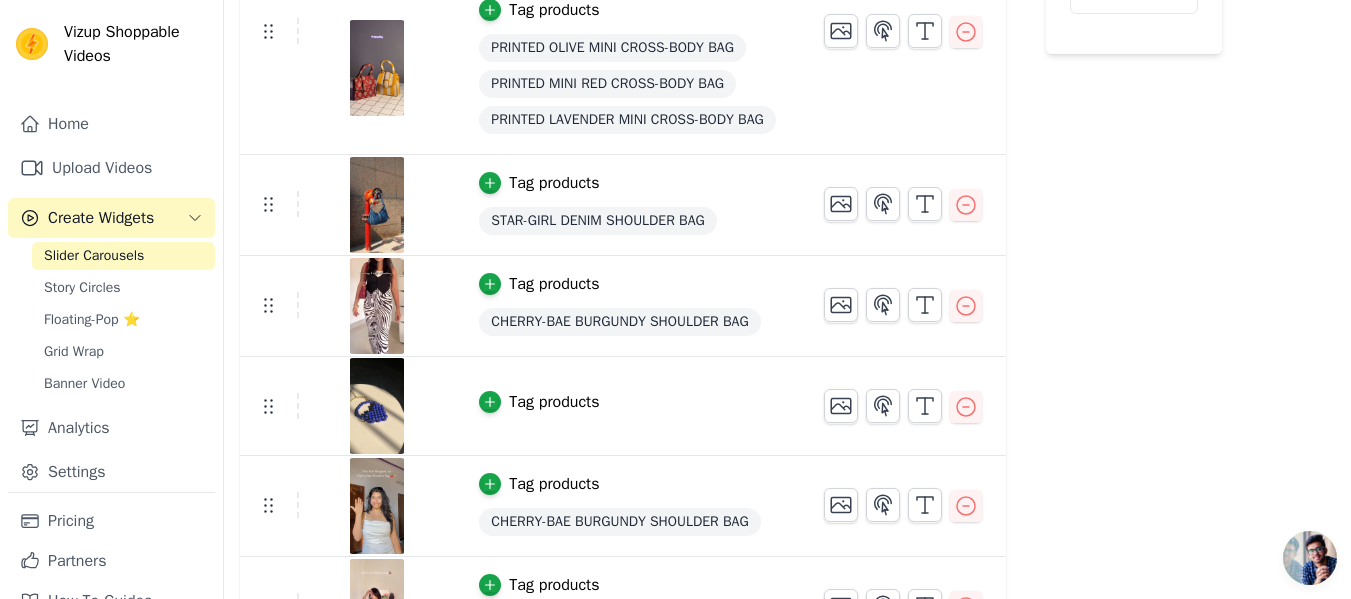scroll, scrollTop: 0, scrollLeft: 0, axis: both 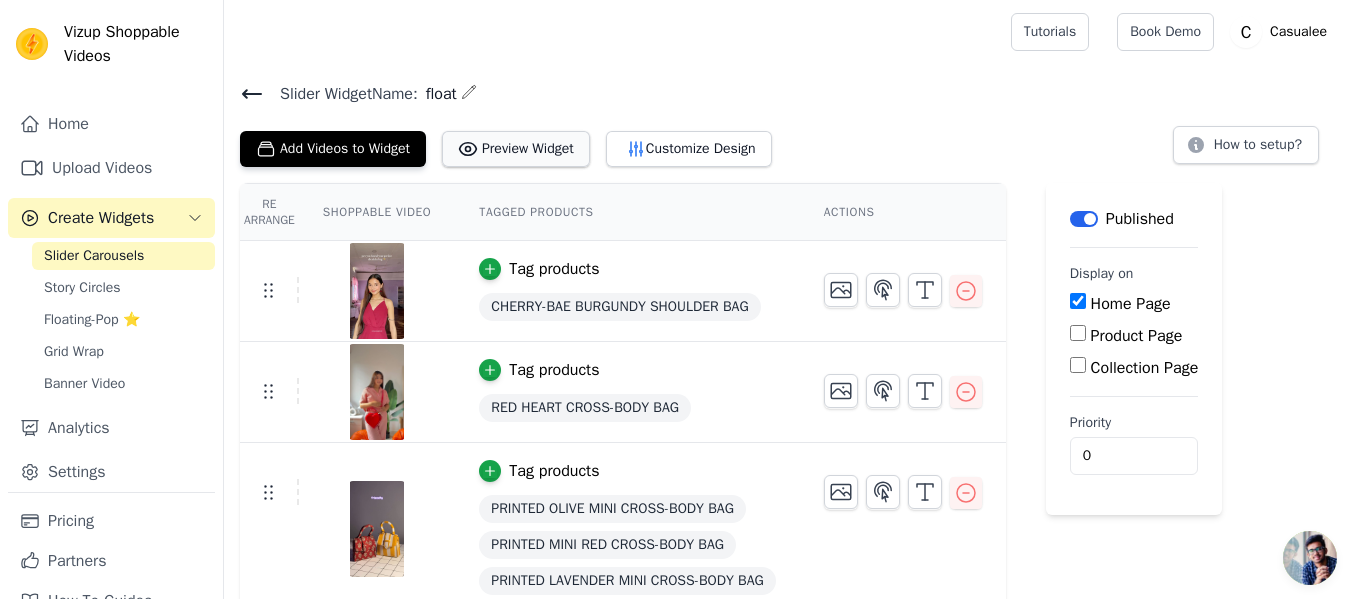 click on "Preview Widget" at bounding box center (516, 149) 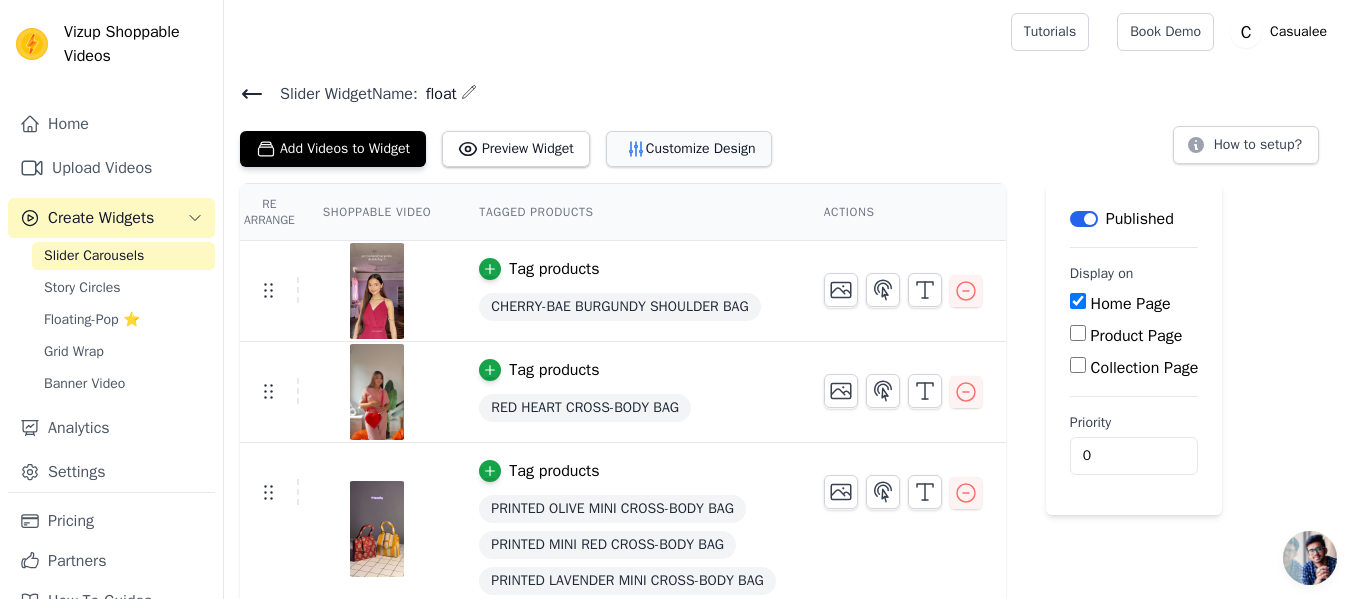 click on "Customize Design" at bounding box center (689, 149) 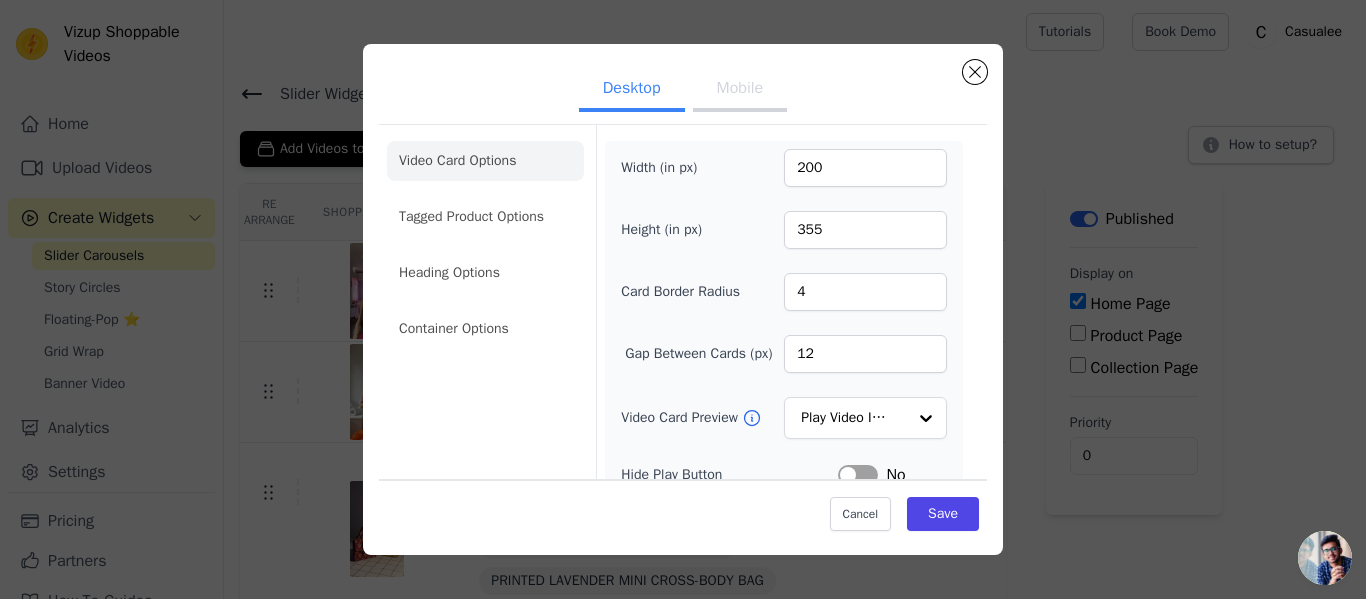 click on "Desktop Mobile   Video Card Options Tagged Product Options Heading Options Container Options   Width (in px)   200   Height (in px)   355   Card Border Radius   4   Gap Between Cards (px)   12   Video Card Preview           Play Video In Loop               Hide Play Button   Label     No   Hide Arrows   Label     No   Remove Video Card Shadow     Label     No   Auto Loop Slider     Label     No   Shopping Icon on Video Cards   Label     No   Add to Cart on Video Cards     Label     No   Cancel     Save" 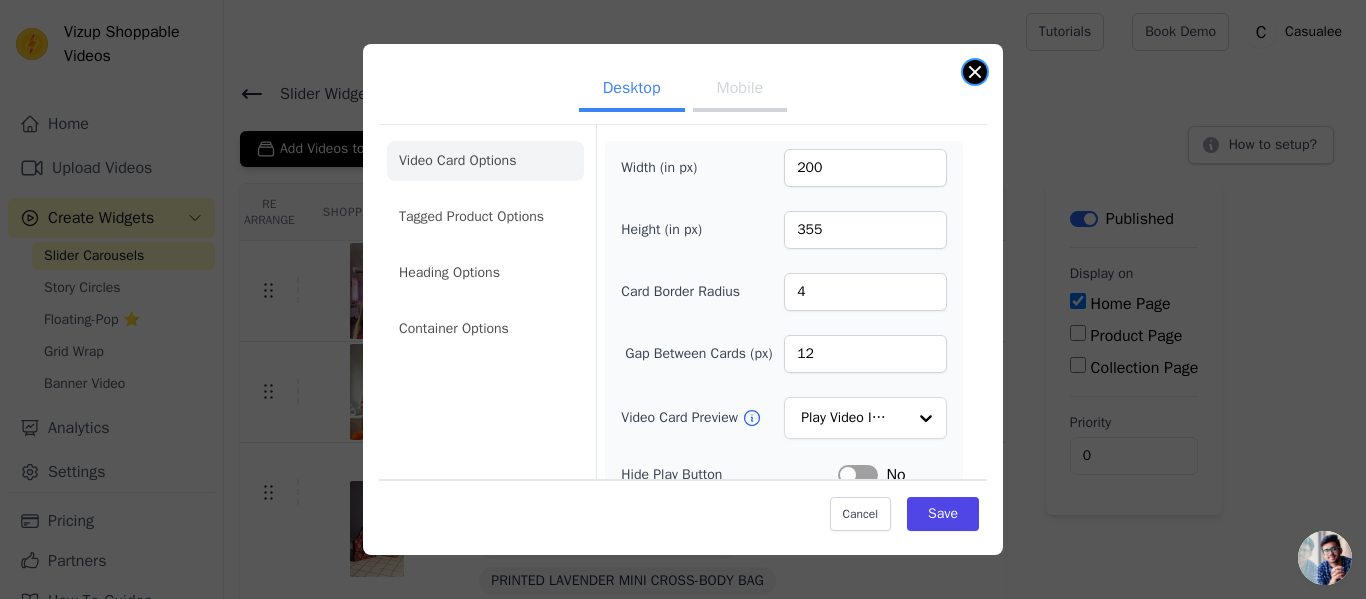 click at bounding box center (975, 72) 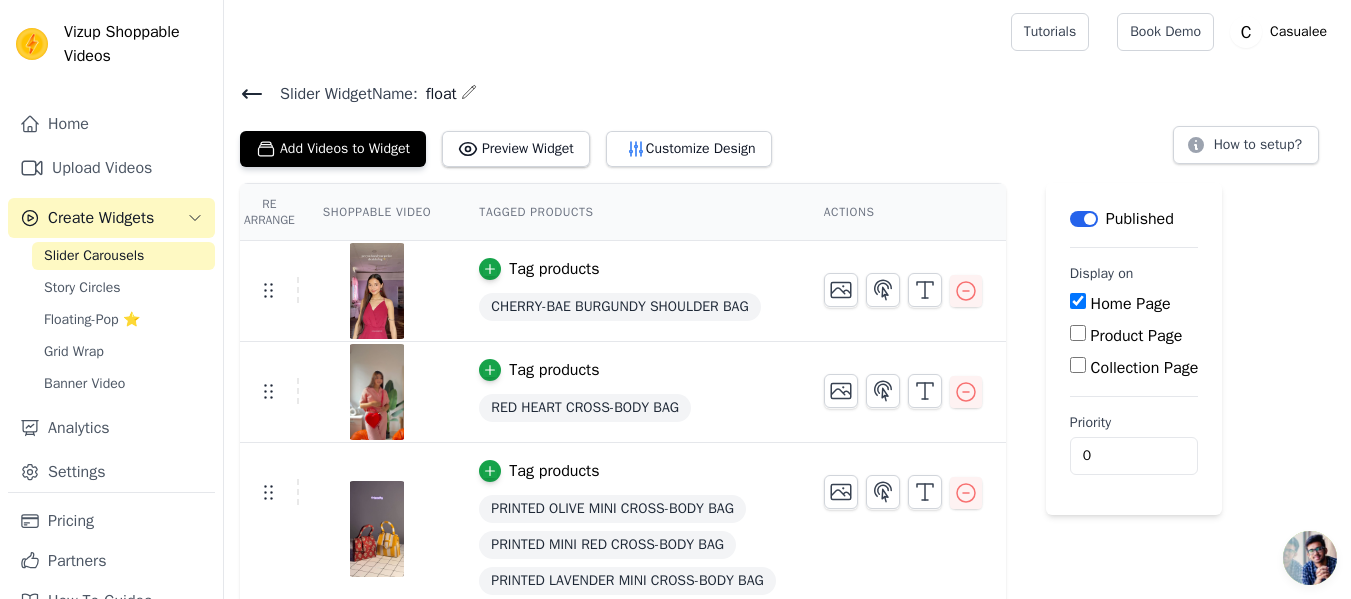 click on "Home Page" at bounding box center (1078, 301) 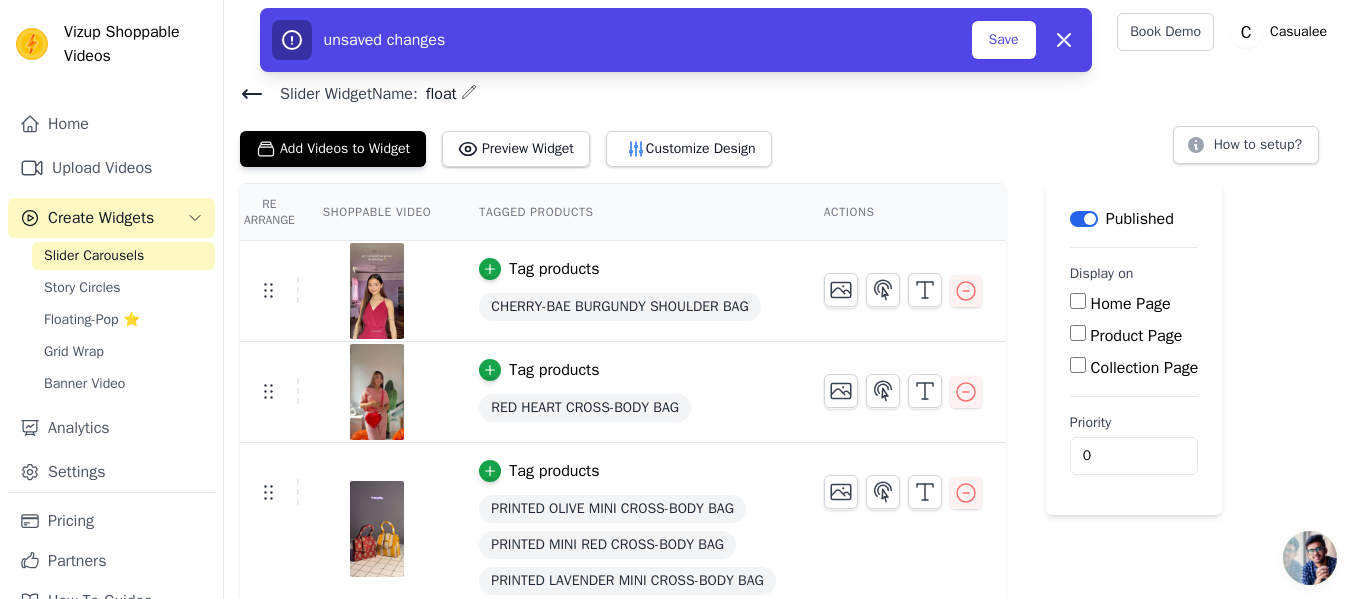click on "Home Page" at bounding box center [1078, 301] 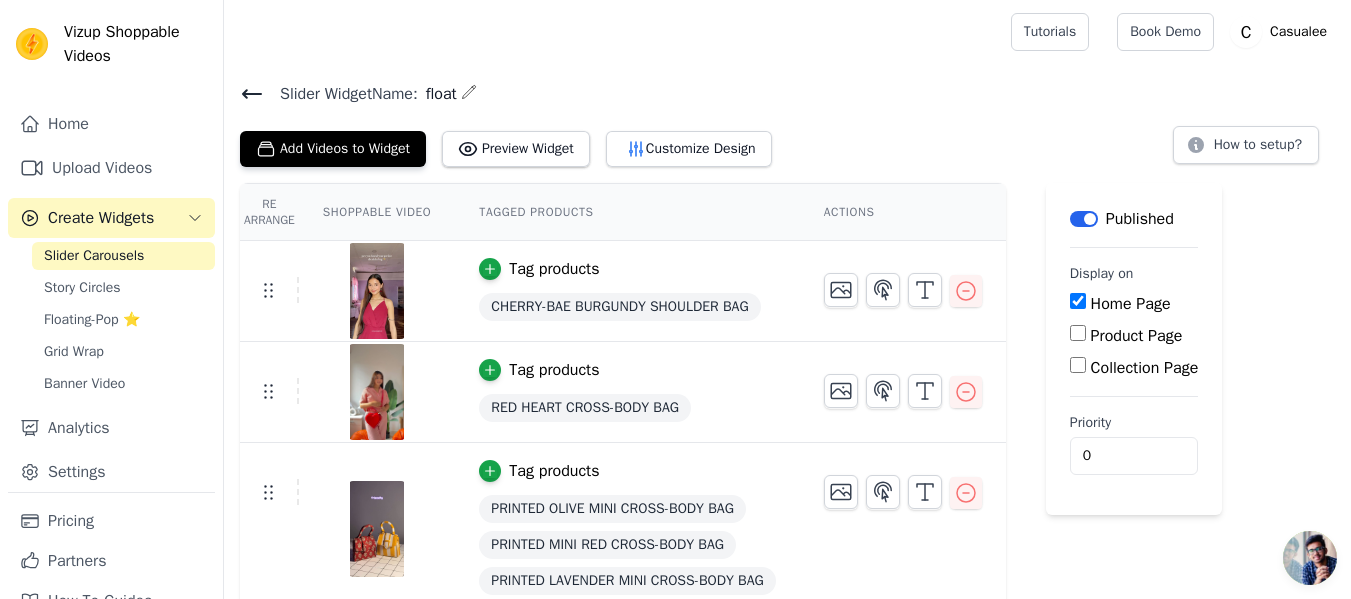 click on "Slider Widget  Name:   float
Add Videos to Widget
Preview Widget       Customize Design
How to setup?         Re Arrange   Shoppable Video   Tagged Products   Actions             Tag products   CHERRY-BAE BURGUNDY SHOULDER BAG                             Tag products   RED HEART CROSS-BODY BAG                             Tag products   PRINTED OLIVE MINI CROSS-BODY BAG   PRINTED MINI RED CROSS-BODY BAG   PRINTED LAVENDER MINI CROSS-BODY BAG                             Tag products   STAR-GIRL DENIM SHOULDER BAG                             Tag products   CHERRY-BAE BURGUNDY SHOULDER BAG                             Tag products                             Tag products   CHERRY-BAE BURGUNDY SHOULDER BAG                             Tag products   CHERRY-BAE BURGUNDY SHOULDER BAG                             Tag products   BLACK-BAE BLACK SHOULDER BAG                             Tag products   VANILLA-BAE BURGUNDY SHOULDER BAG                             Tag products" at bounding box center (787, 751) 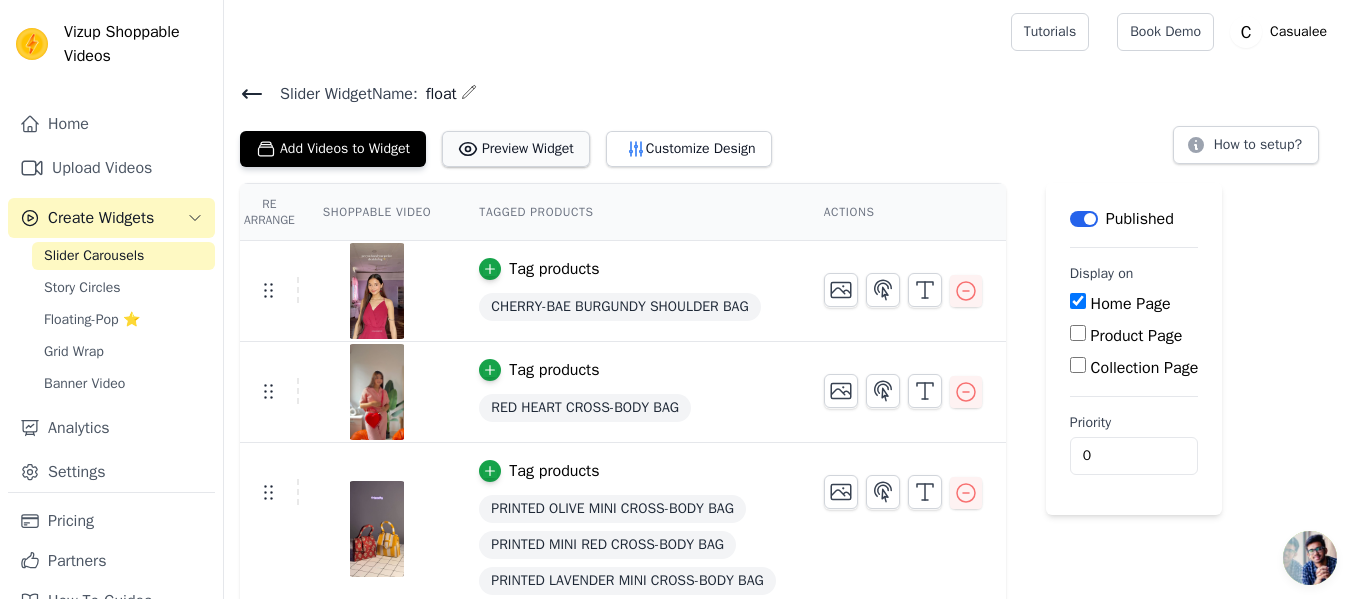 click on "Preview Widget" at bounding box center (516, 149) 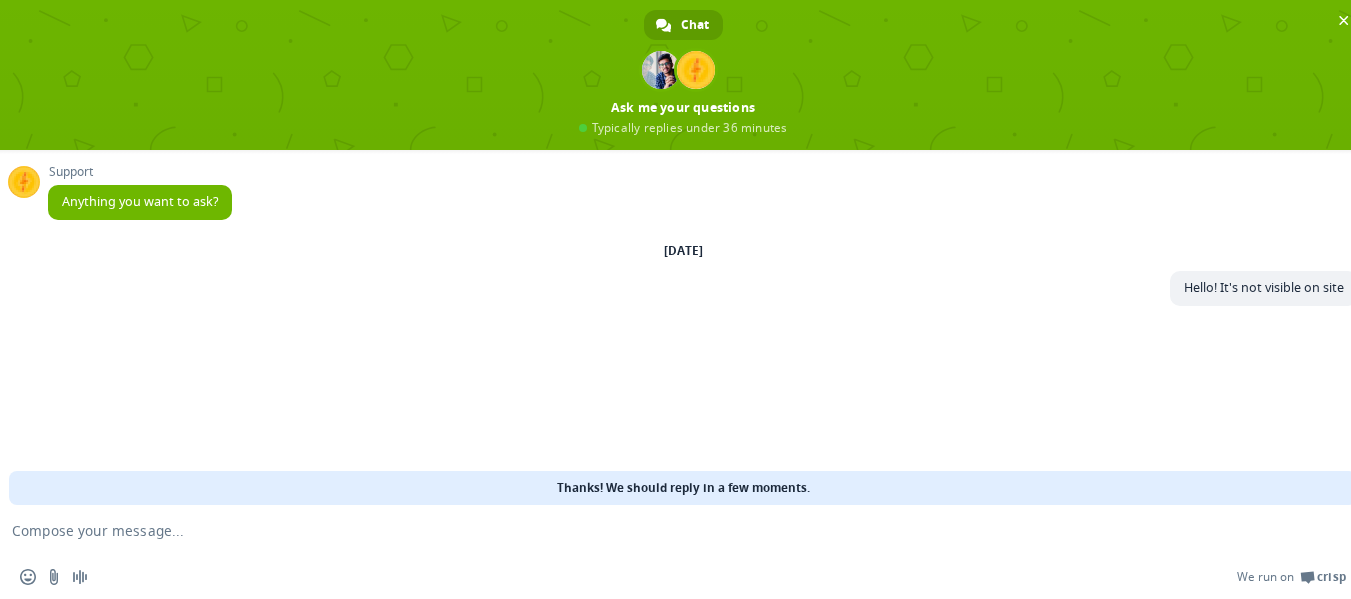 scroll, scrollTop: 0, scrollLeft: 0, axis: both 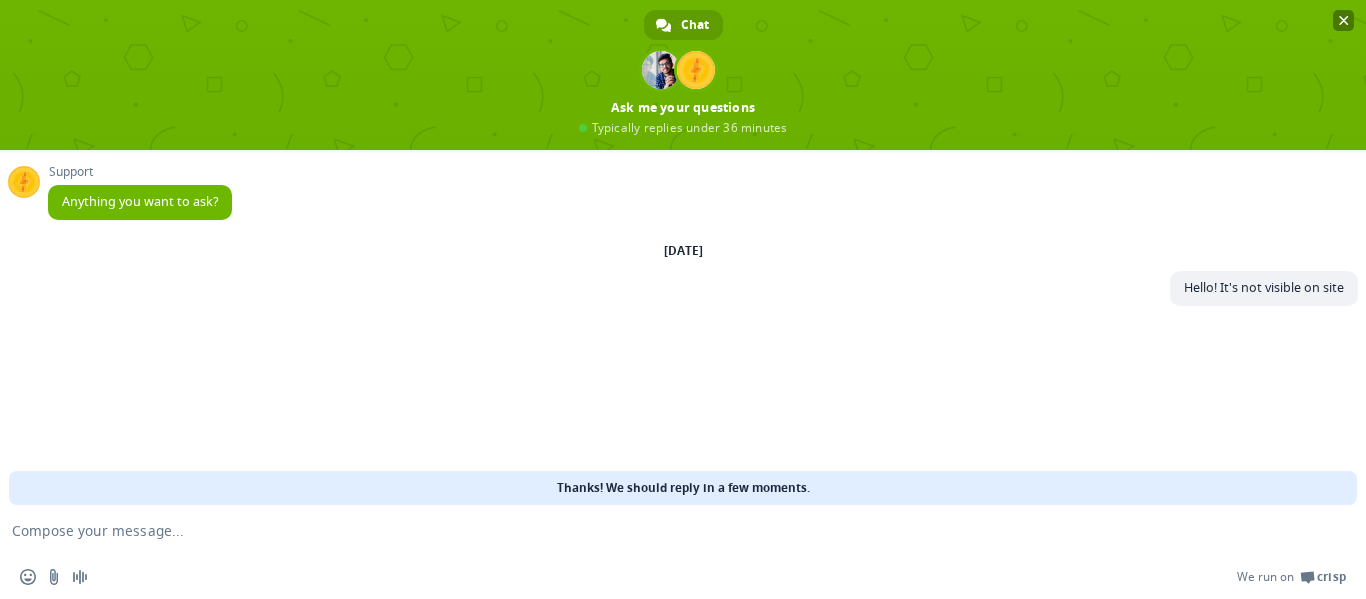 click at bounding box center (1343, 20) 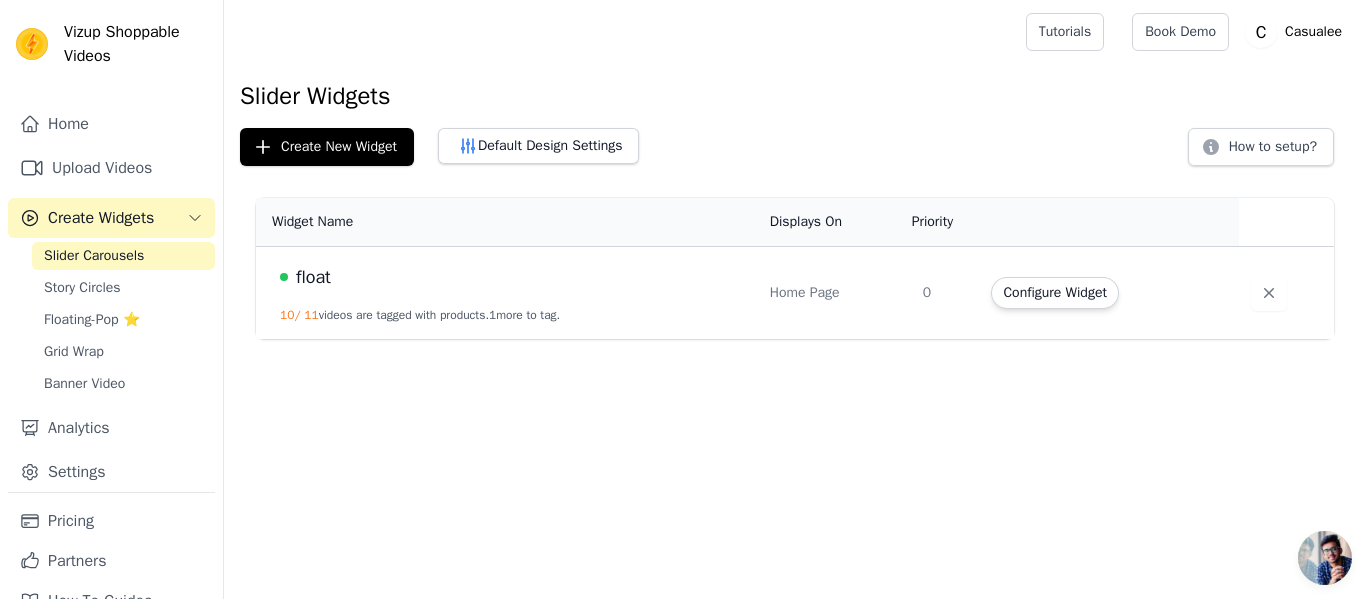 click on "Slider Carousels   Story Circles   Floating-Pop ⭐   Grid Wrap   Banner Video" at bounding box center [123, 320] 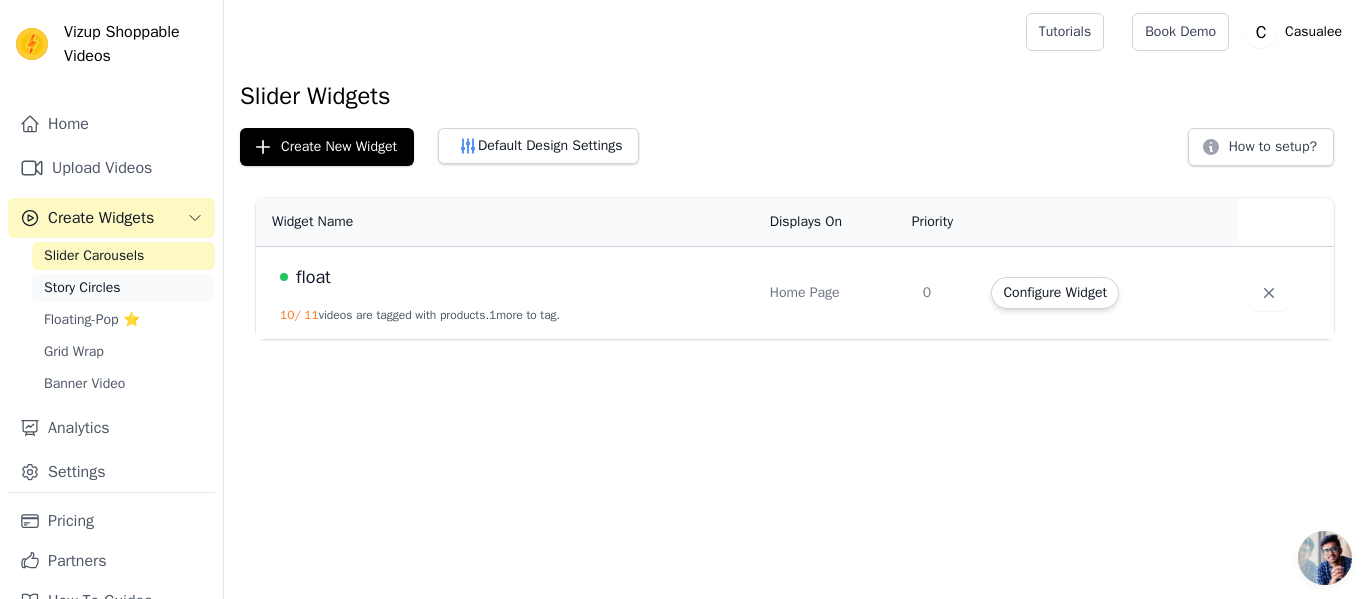 click on "Story Circles" at bounding box center (123, 288) 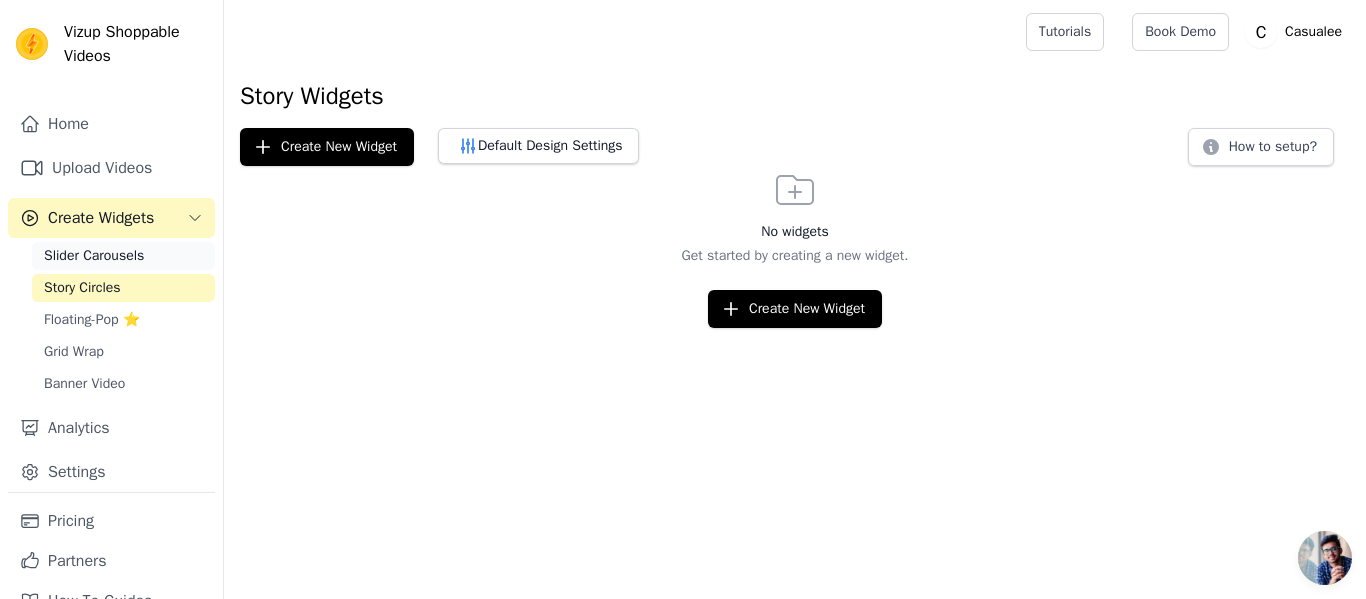 click on "Slider Carousels" at bounding box center [94, 256] 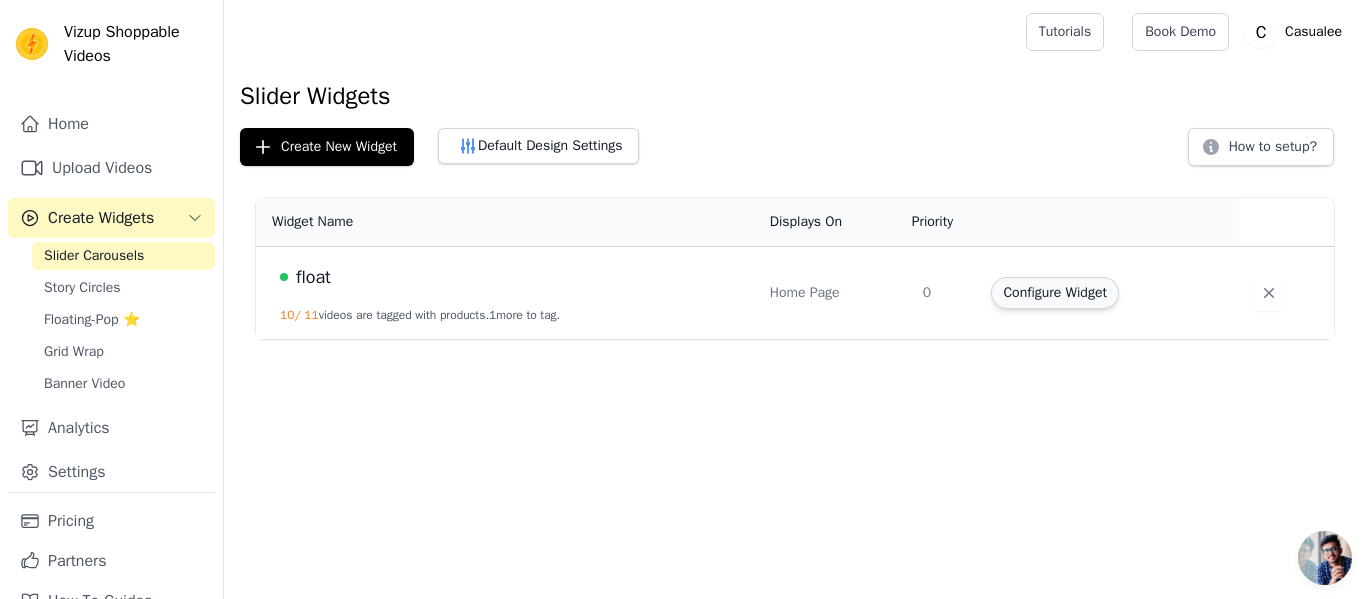 click on "Configure Widget" at bounding box center [1054, 293] 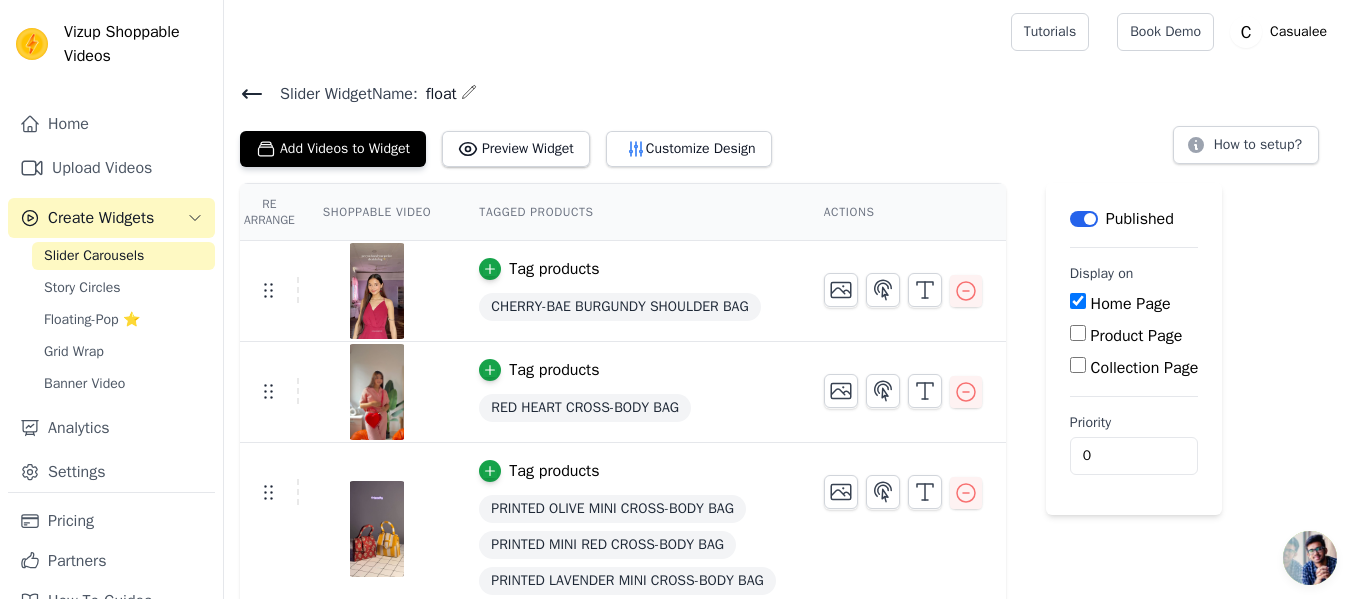 click on "Label" at bounding box center [1084, 219] 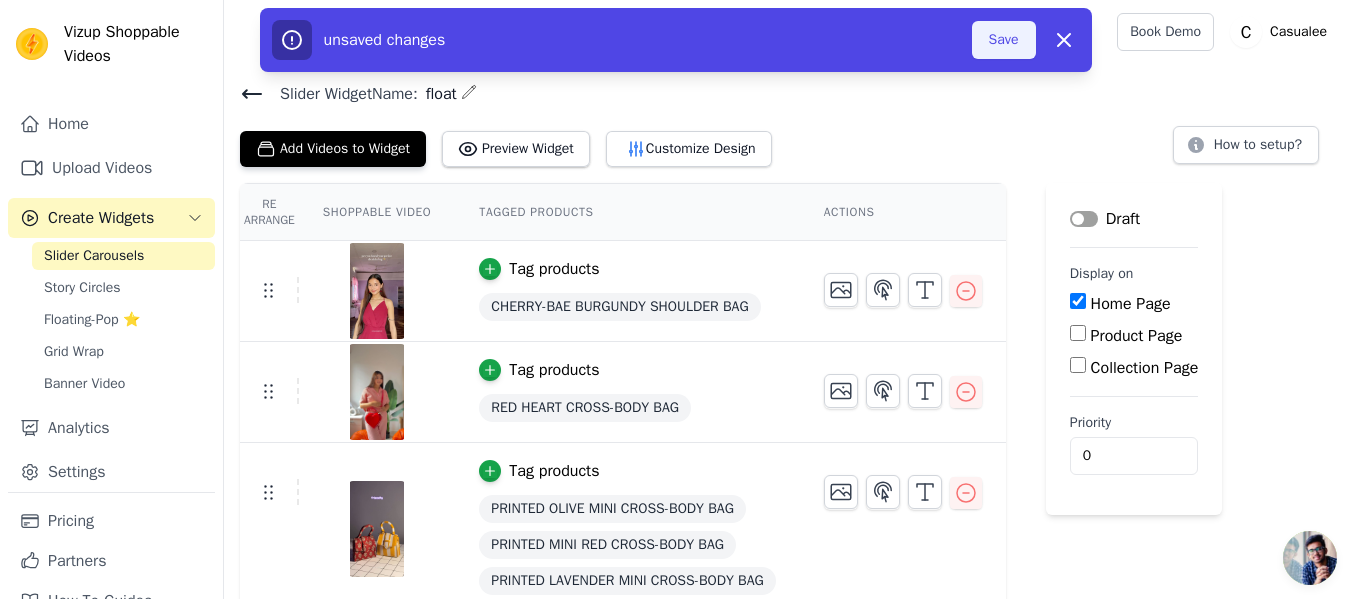 click on "Save" at bounding box center (1004, 40) 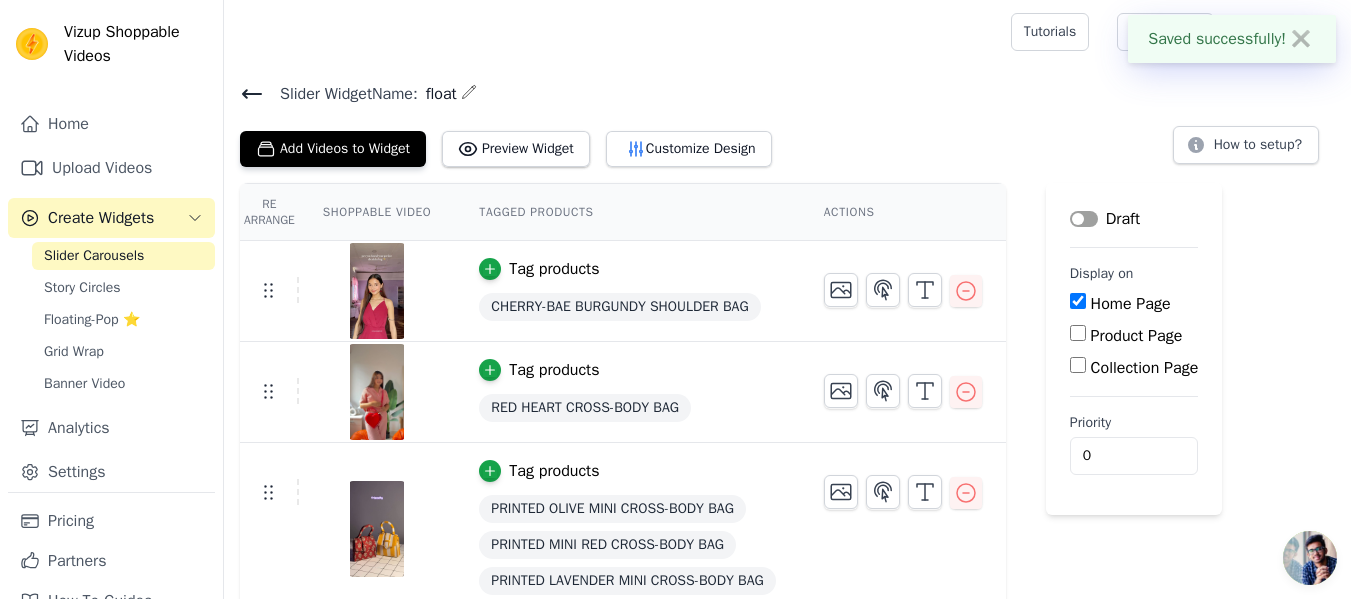 click on "Label" at bounding box center [1084, 219] 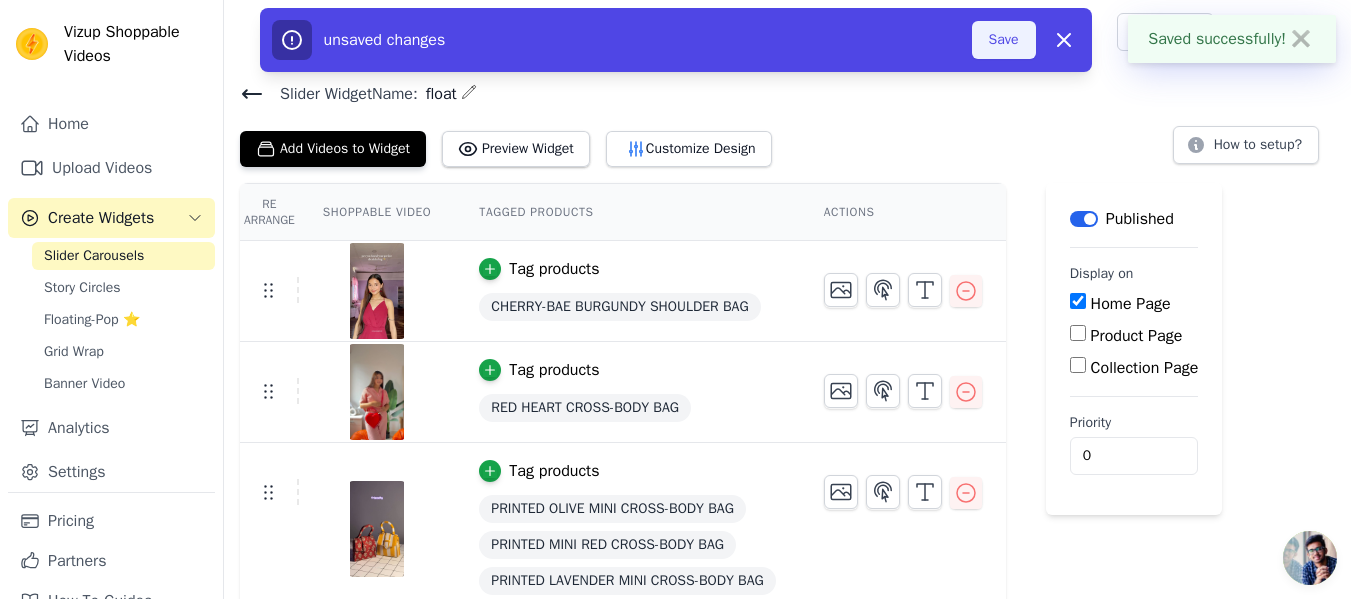 click on "Save" at bounding box center (1004, 40) 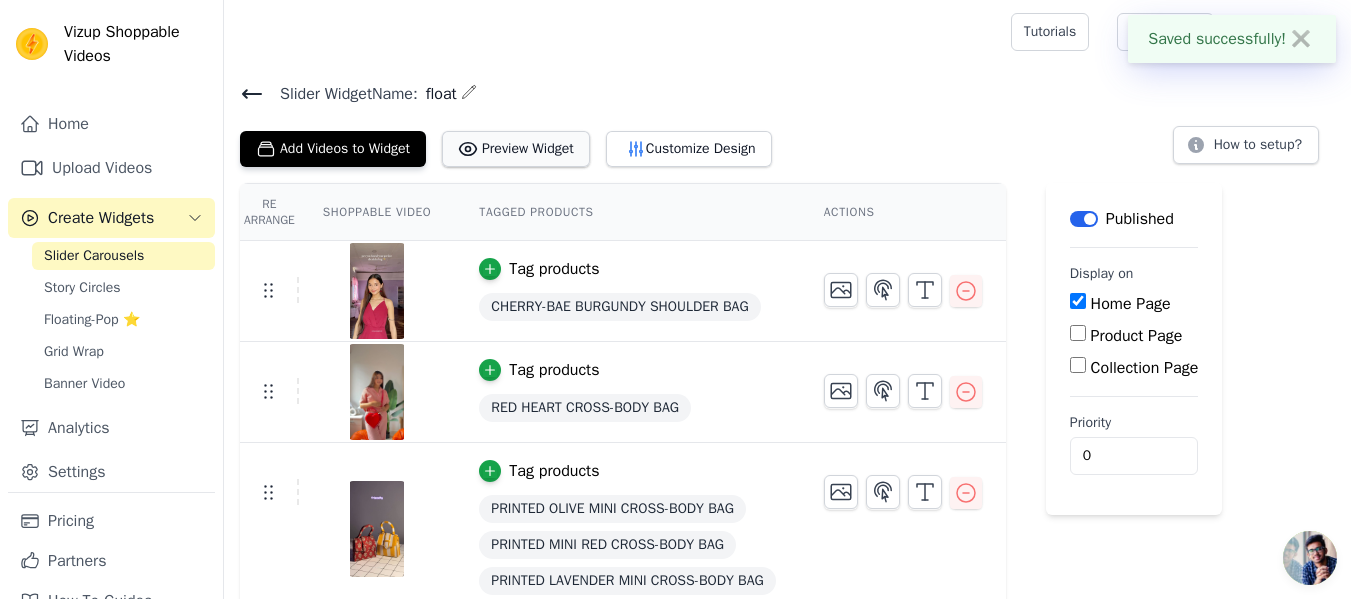 click on "Preview Widget" at bounding box center [516, 149] 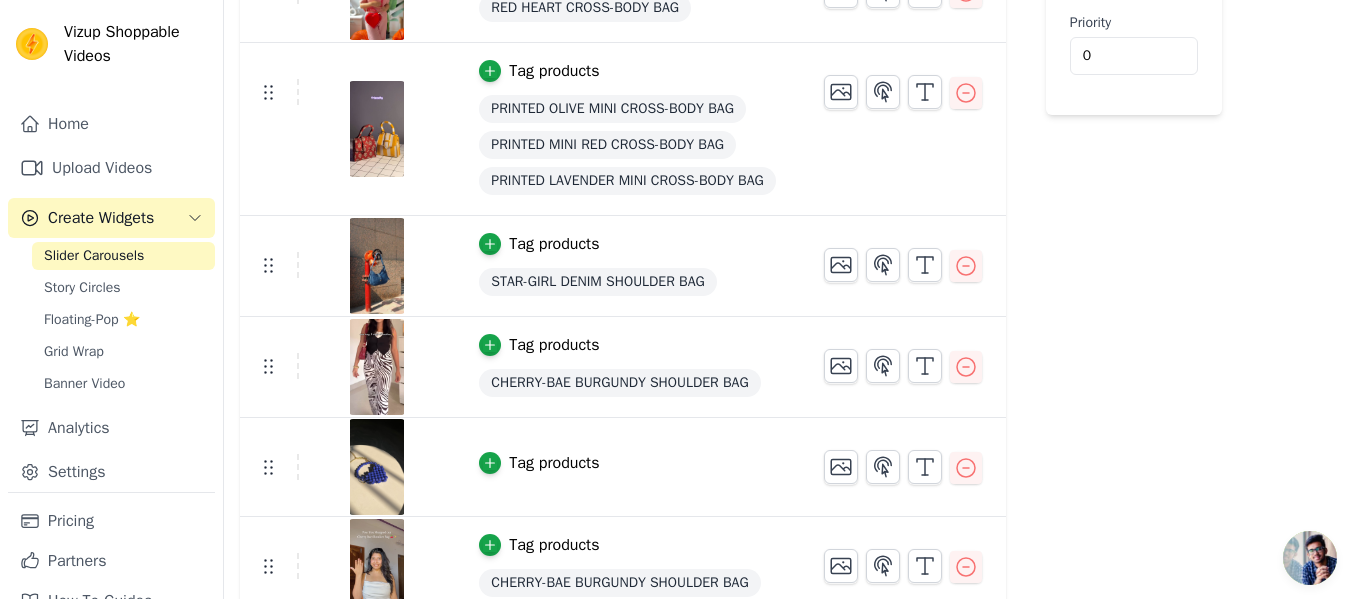 scroll, scrollTop: 0, scrollLeft: 0, axis: both 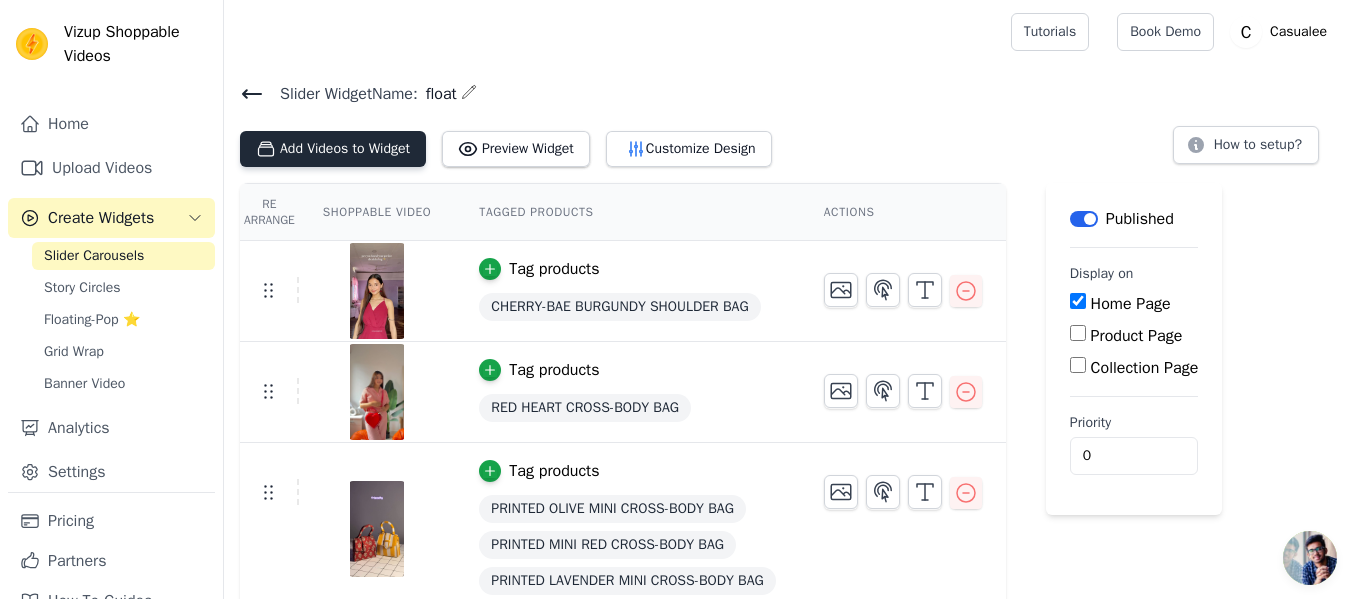 click on "Add Videos to Widget" at bounding box center (333, 149) 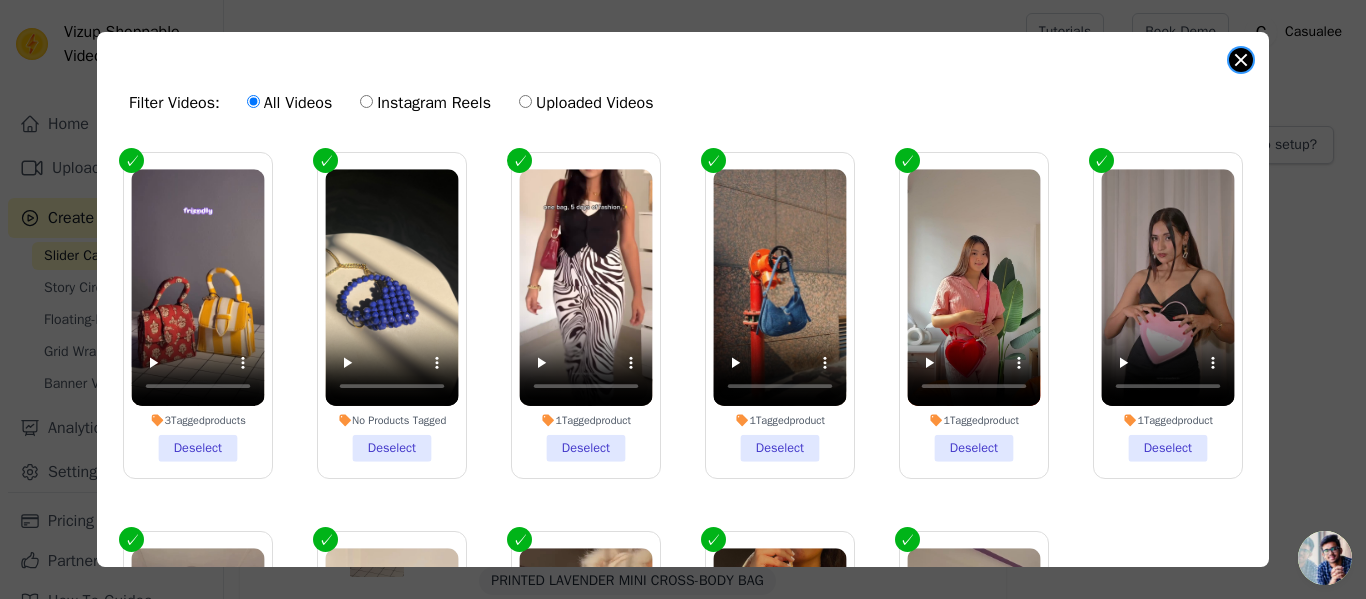 click at bounding box center (1241, 60) 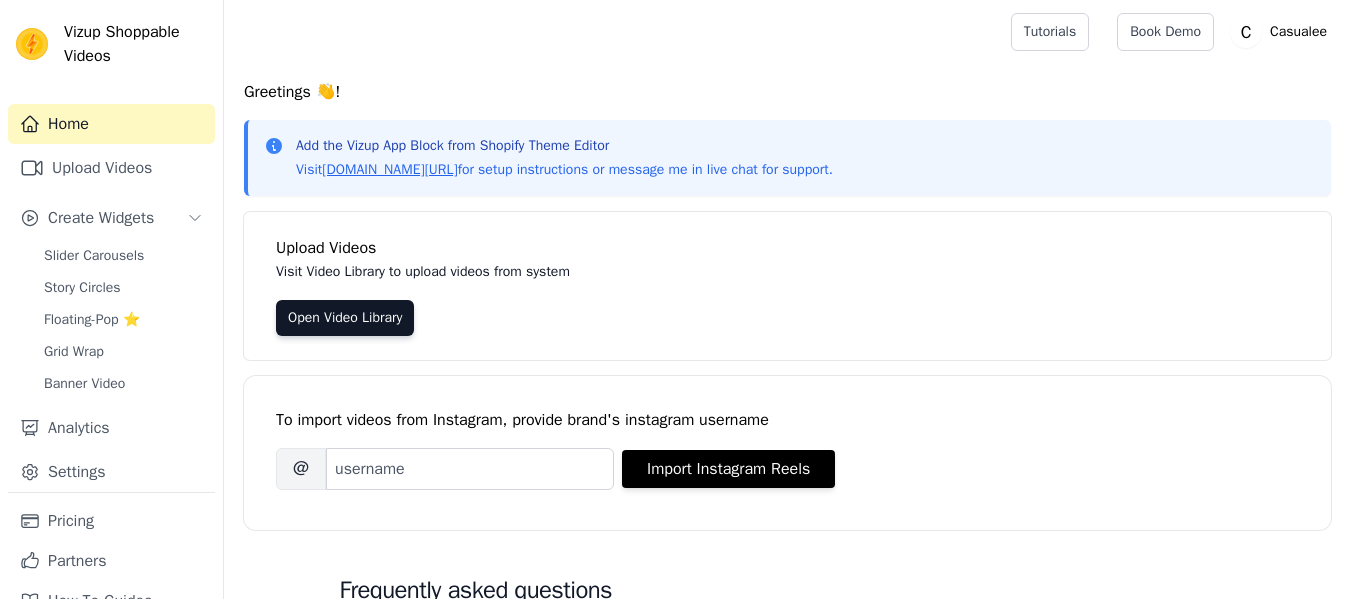 scroll, scrollTop: 200, scrollLeft: 0, axis: vertical 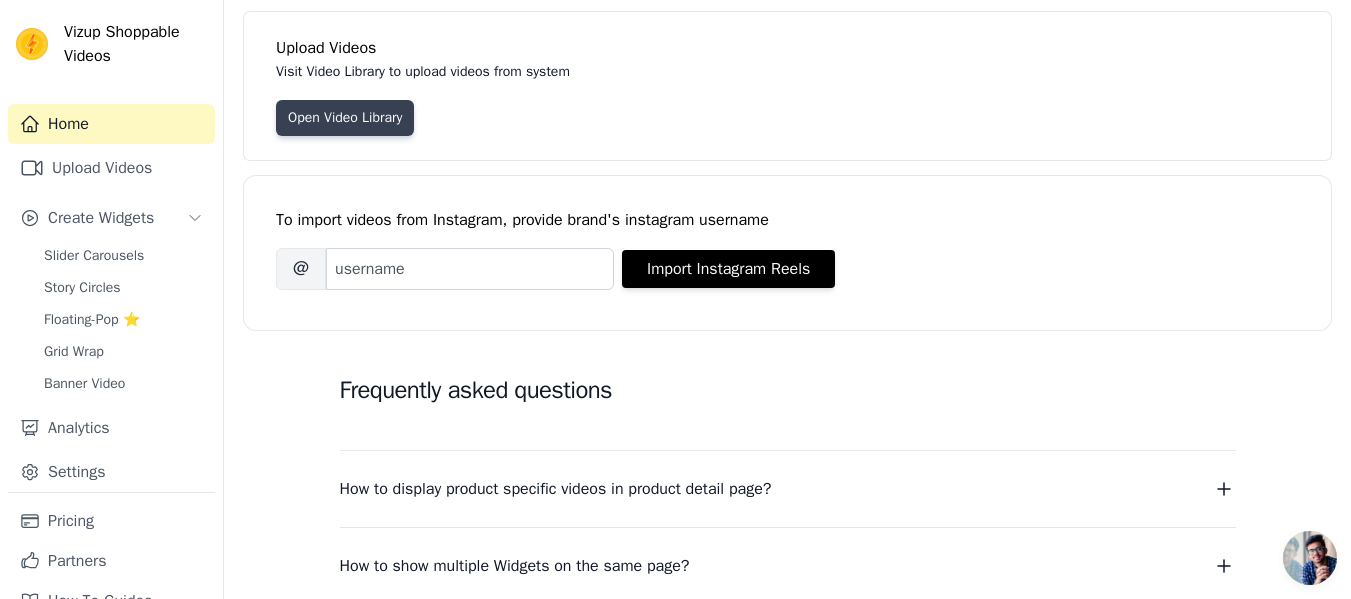 click on "Open Video Library" at bounding box center [345, 118] 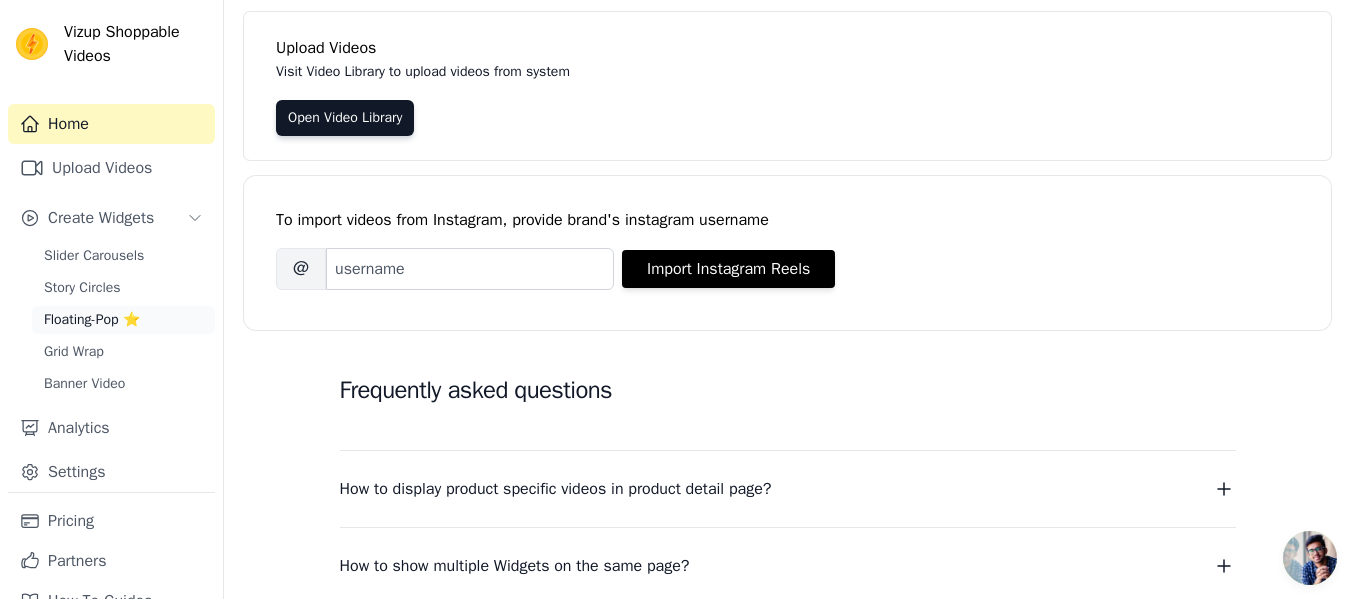 click on "Floating-Pop ⭐" at bounding box center (92, 320) 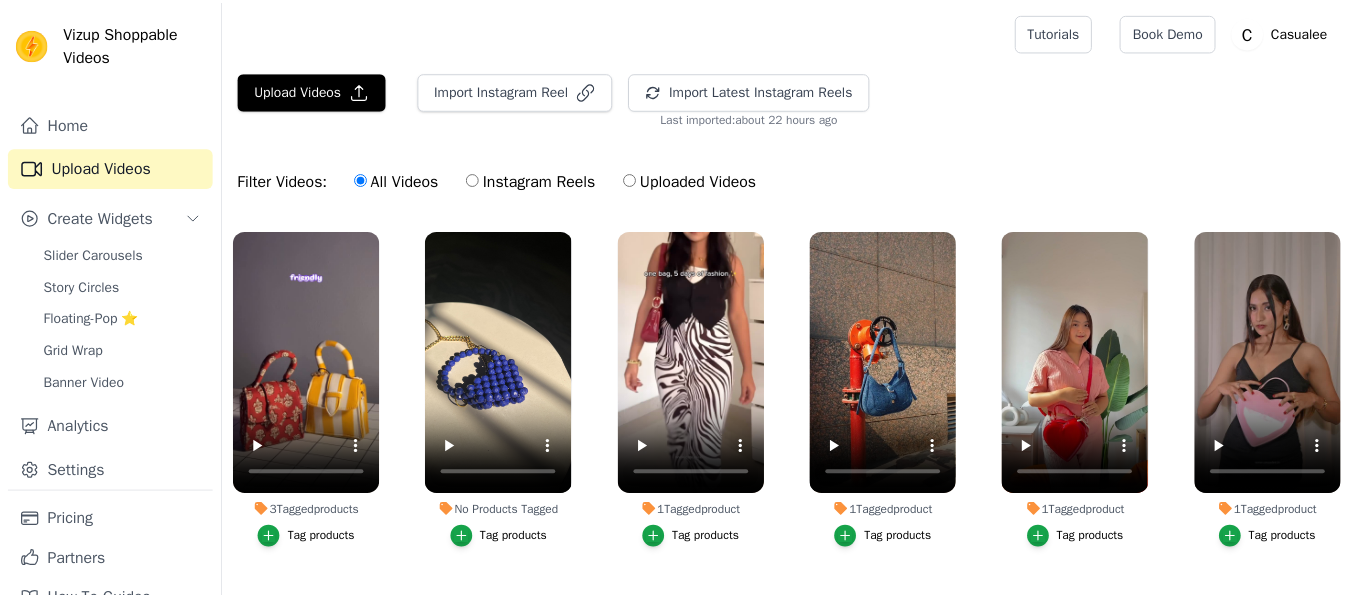 scroll, scrollTop: 0, scrollLeft: 0, axis: both 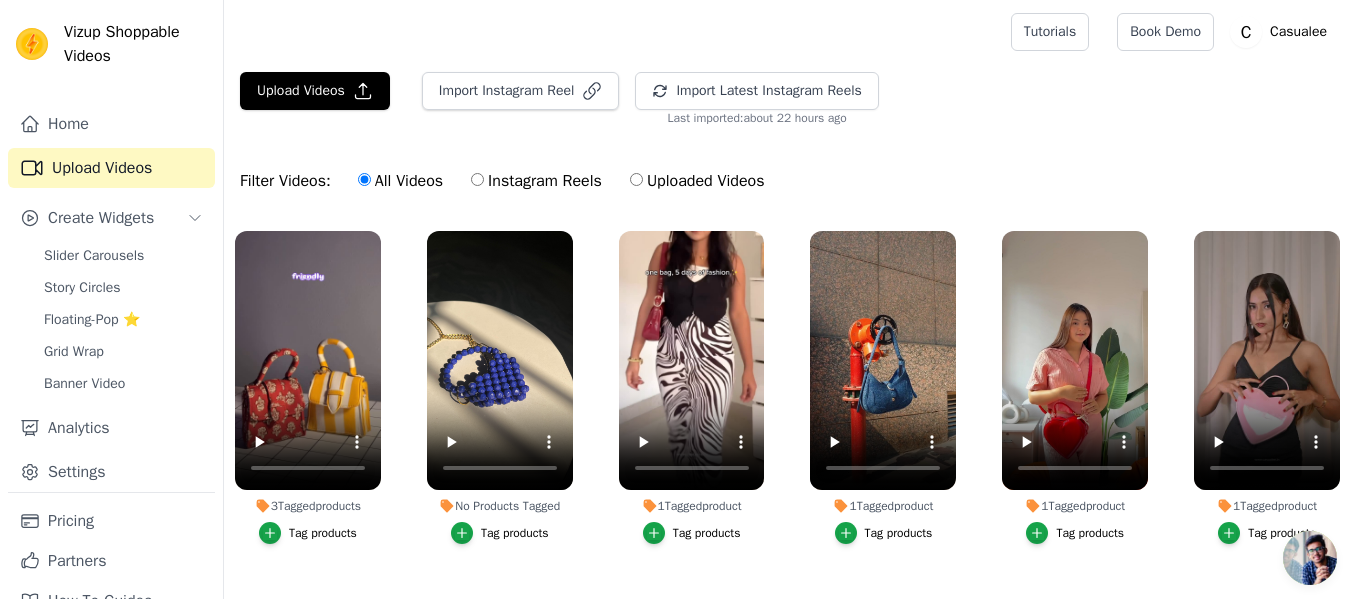click at bounding box center [1310, 558] 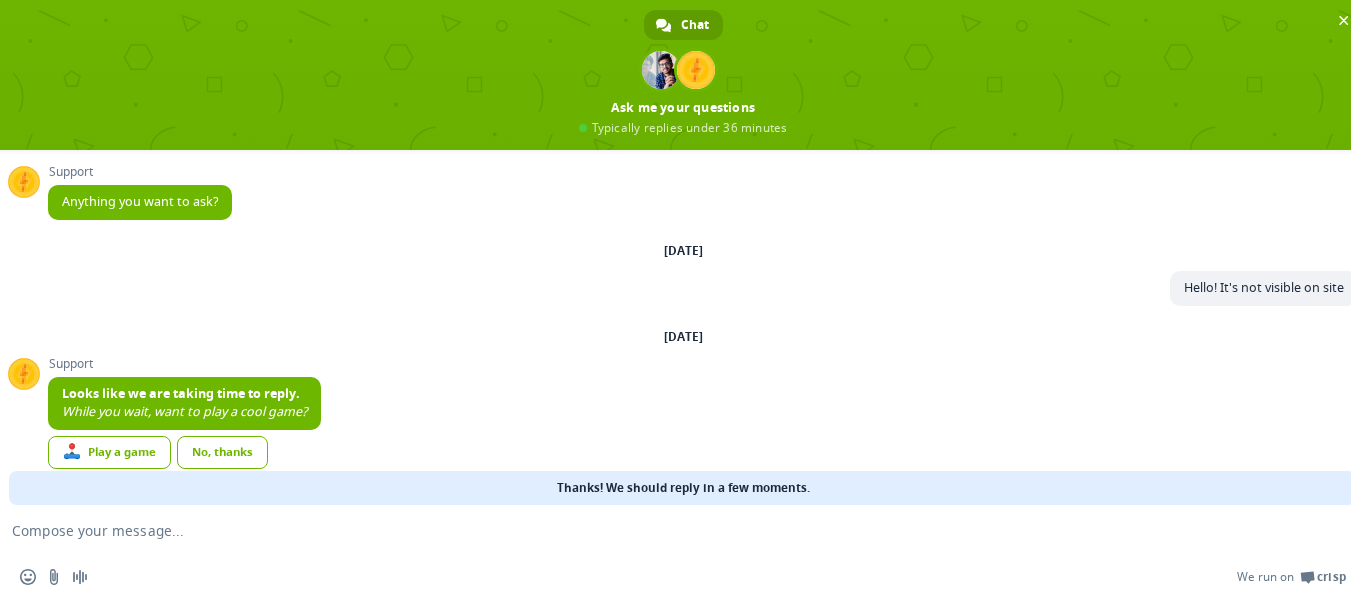 scroll, scrollTop: 24, scrollLeft: 0, axis: vertical 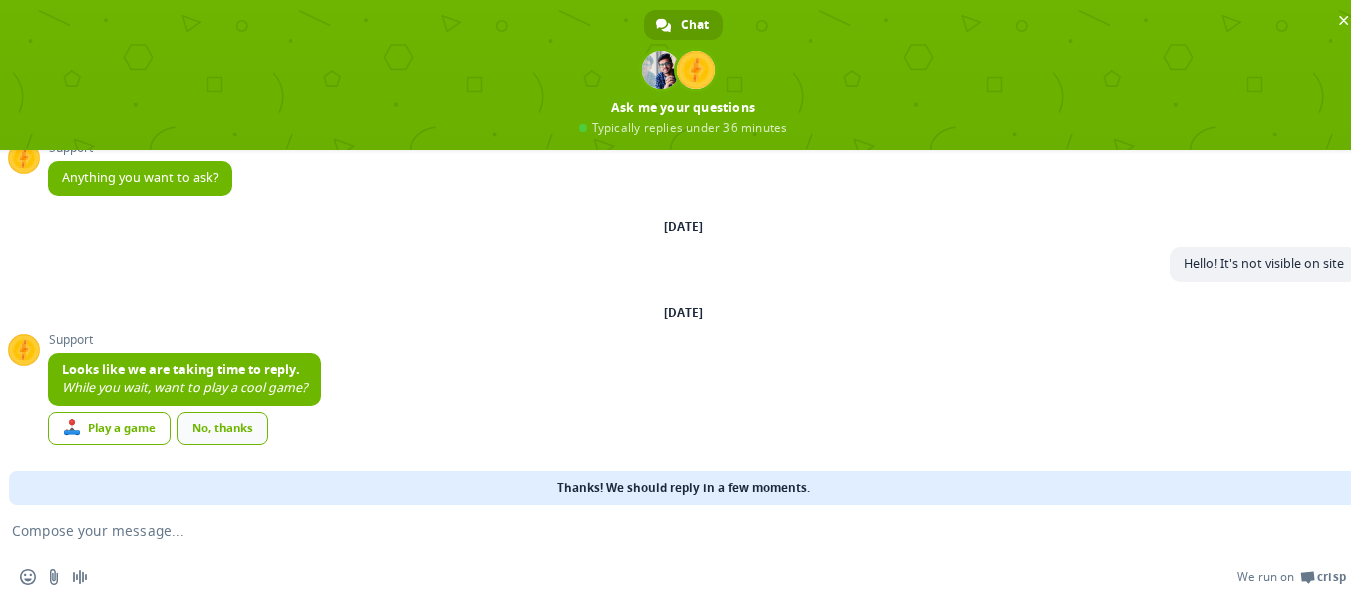 click on "No, thanks" at bounding box center [222, 428] 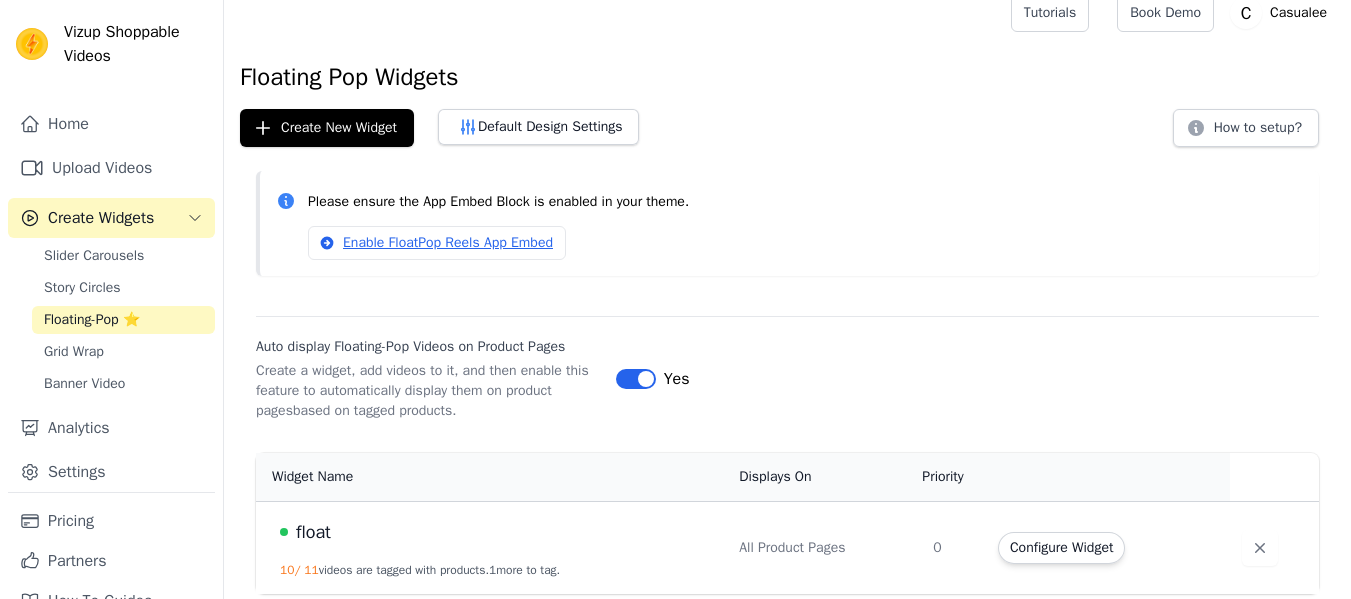 scroll, scrollTop: 22, scrollLeft: 0, axis: vertical 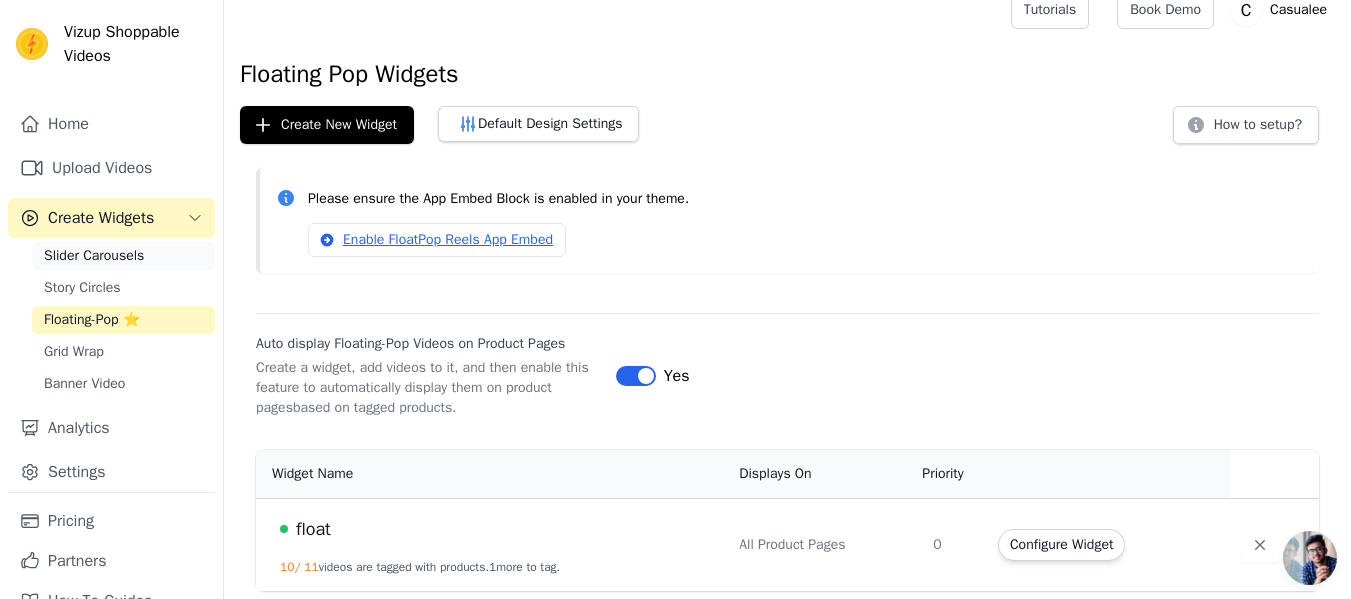 click on "Slider Carousels" at bounding box center [94, 256] 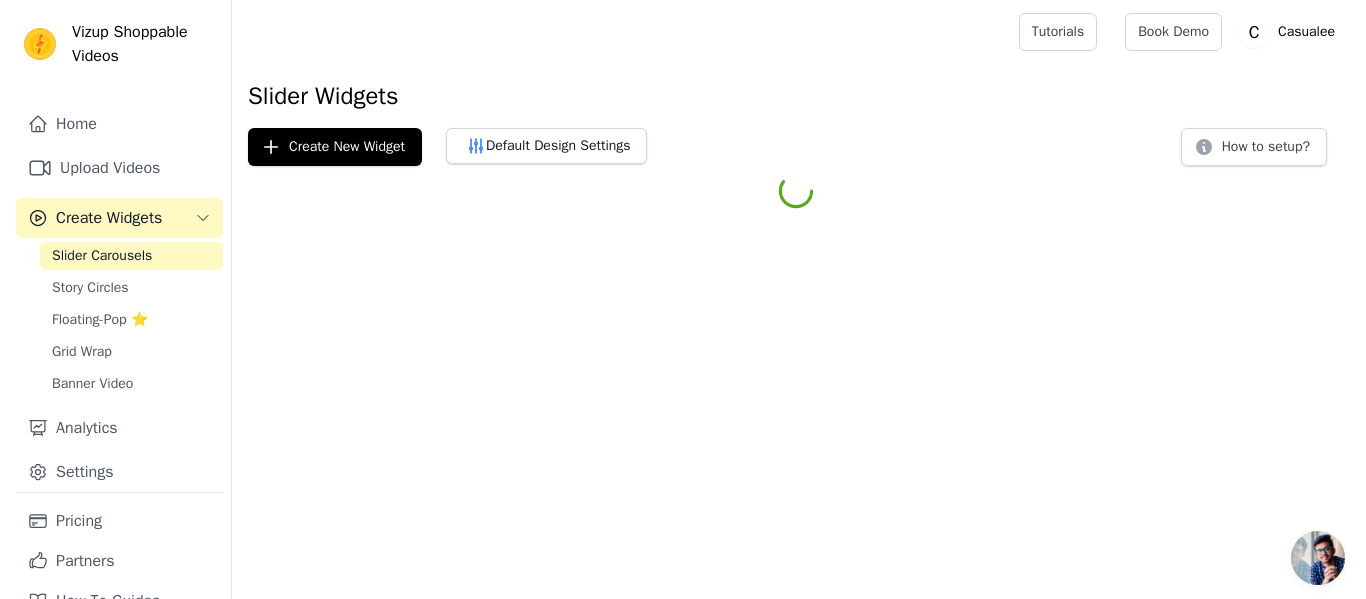 scroll, scrollTop: 0, scrollLeft: 0, axis: both 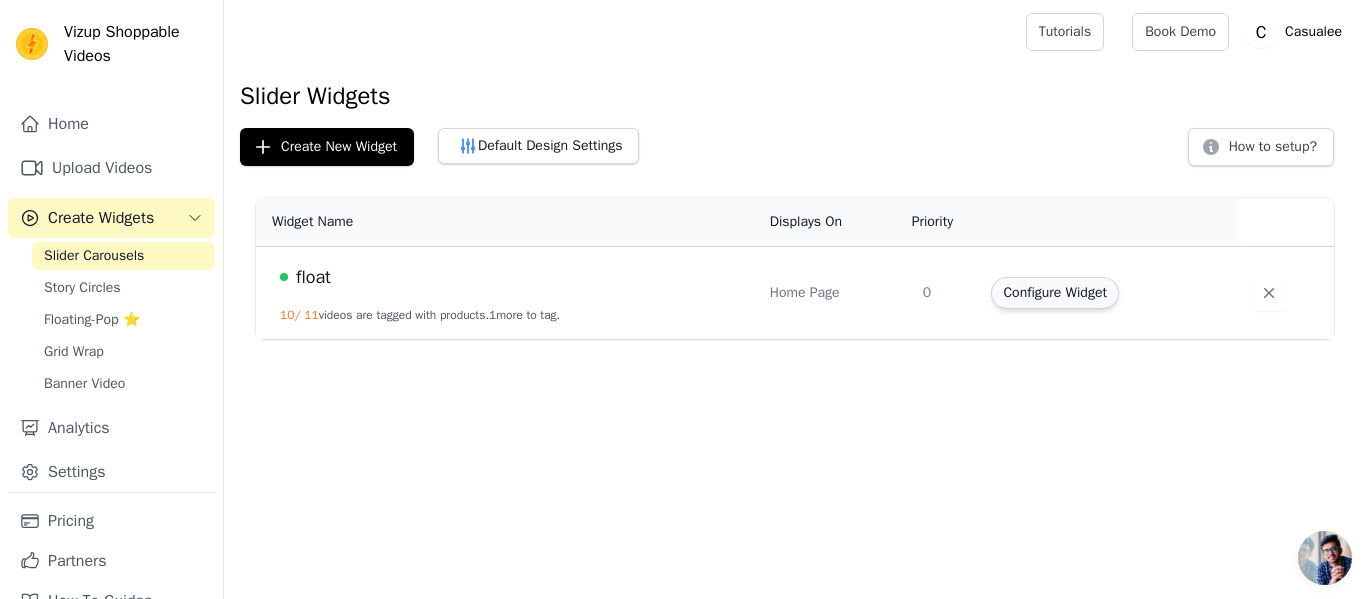 click on "Configure Widget" at bounding box center [1054, 293] 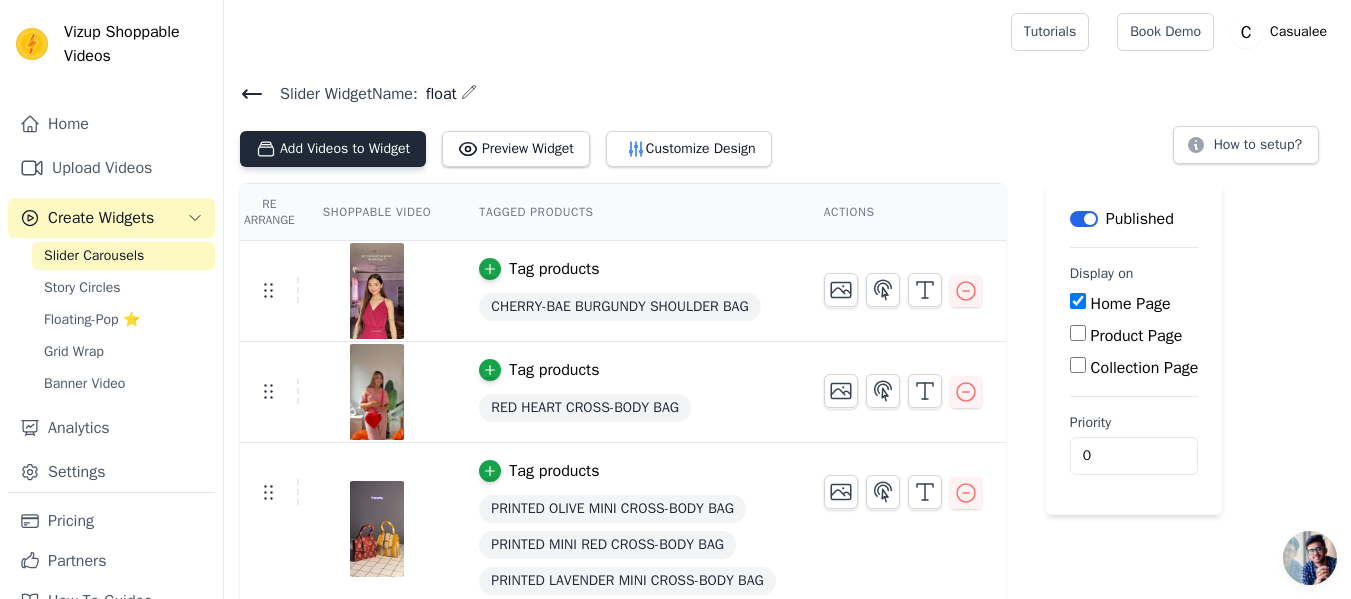 click on "Add Videos to Widget" at bounding box center (333, 149) 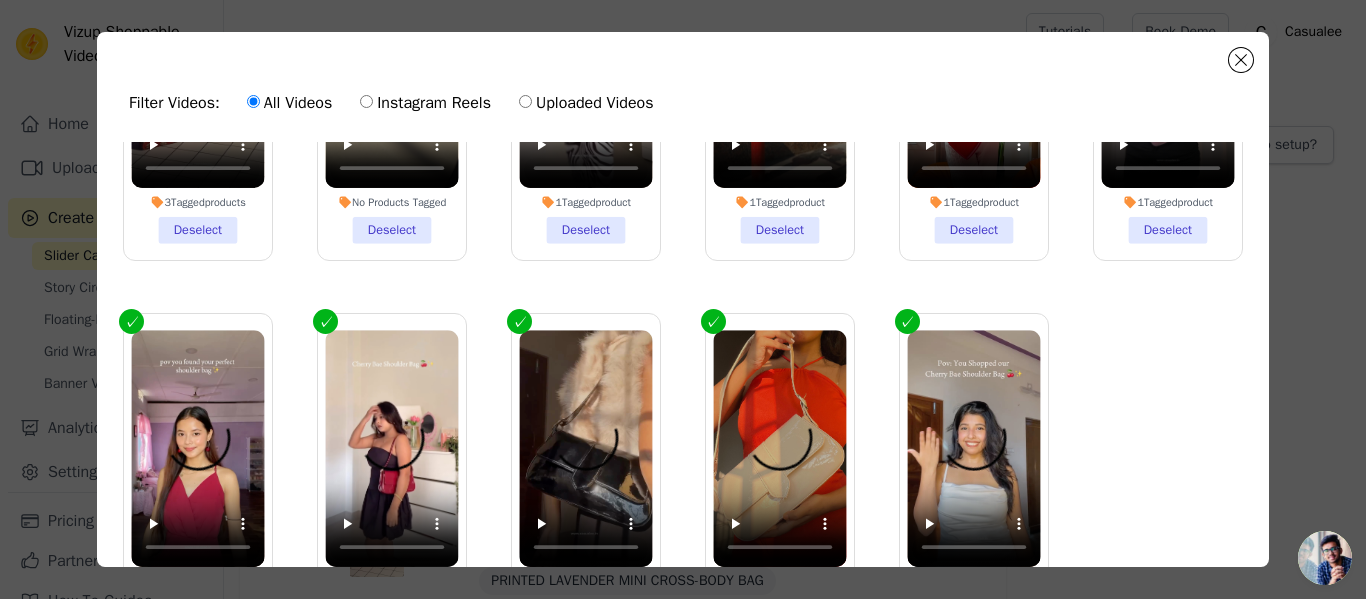 scroll, scrollTop: 0, scrollLeft: 0, axis: both 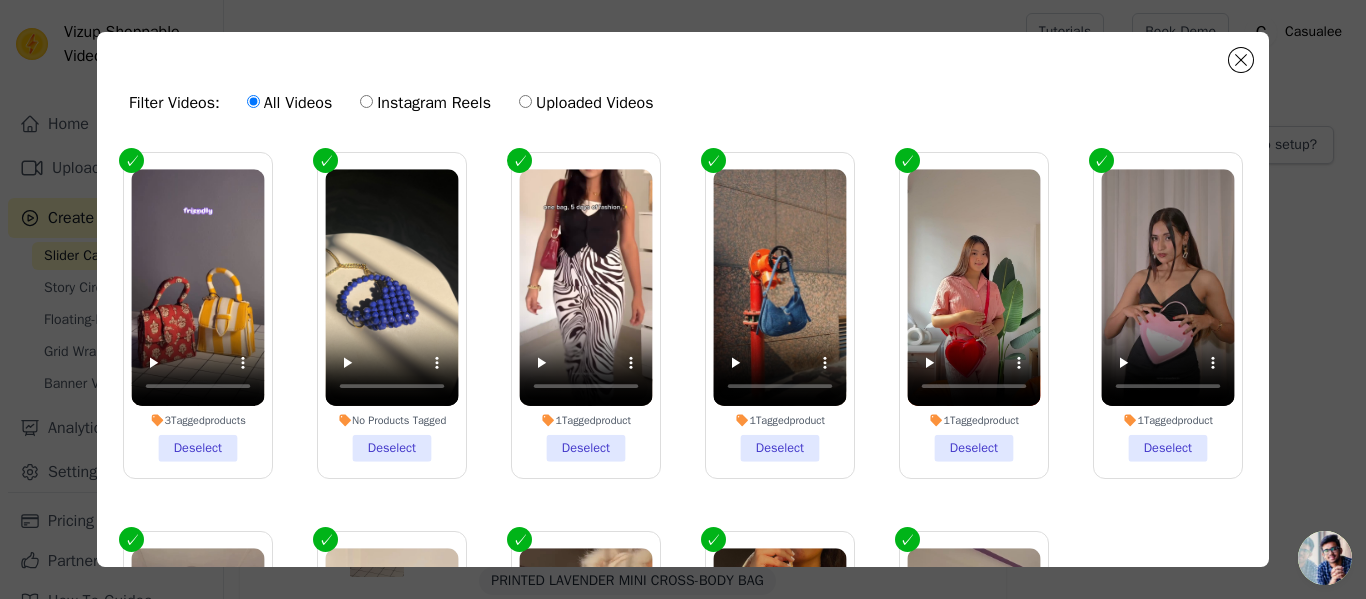 click on "Filter Videos:
All Videos
Instagram Reels
Uploaded Videos               3  Tagged  products     Deselect
No Products Tagged     Deselect         1  Tagged  product     Deselect         1  Tagged  product     Deselect         1  Tagged  product     Deselect         1  Tagged  product     Deselect         1  Tagged  product     Deselect         1  Tagged  product     Deselect         1  Tagged  product     Deselect         1  Tagged  product     Deselect         1  Tagged  product     Deselect       0  videos selected     Add To Widget   Dismiss" 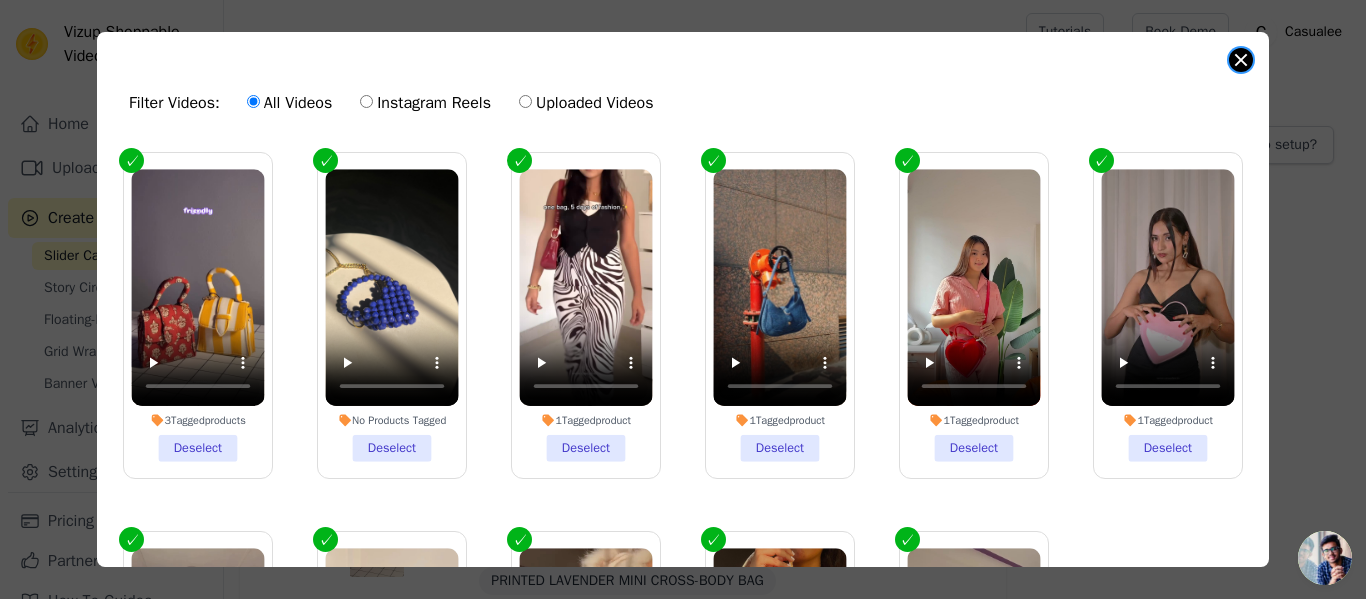click at bounding box center [1241, 60] 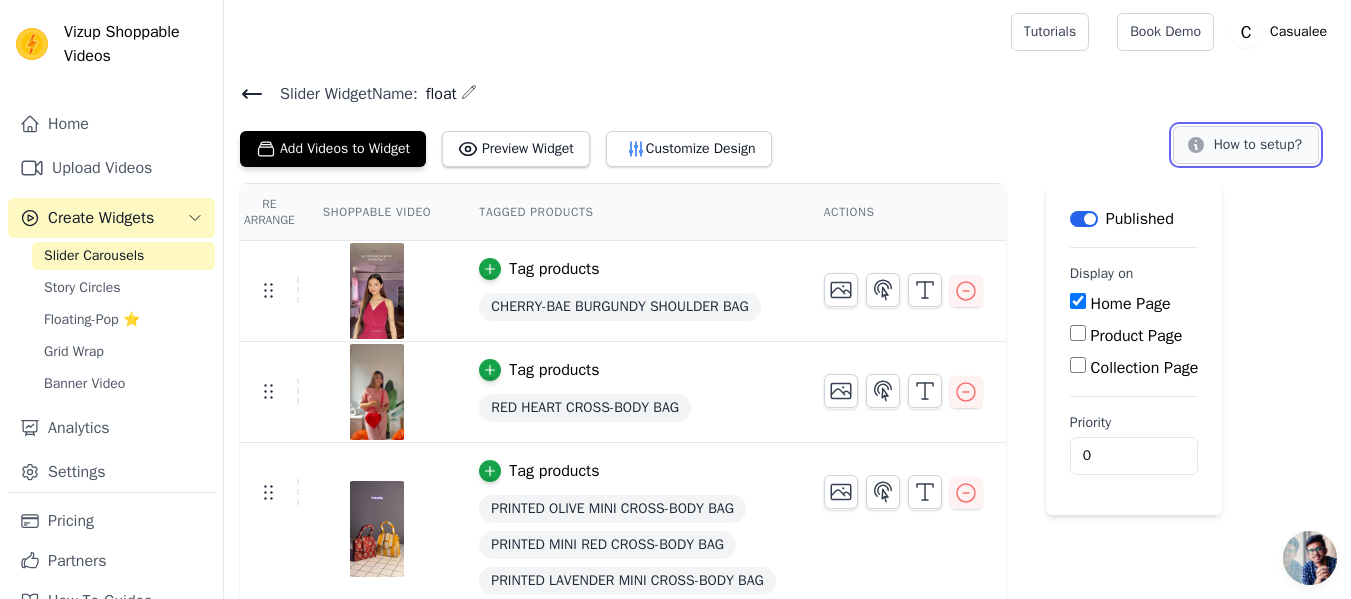 click on "How to setup?" at bounding box center (1246, 145) 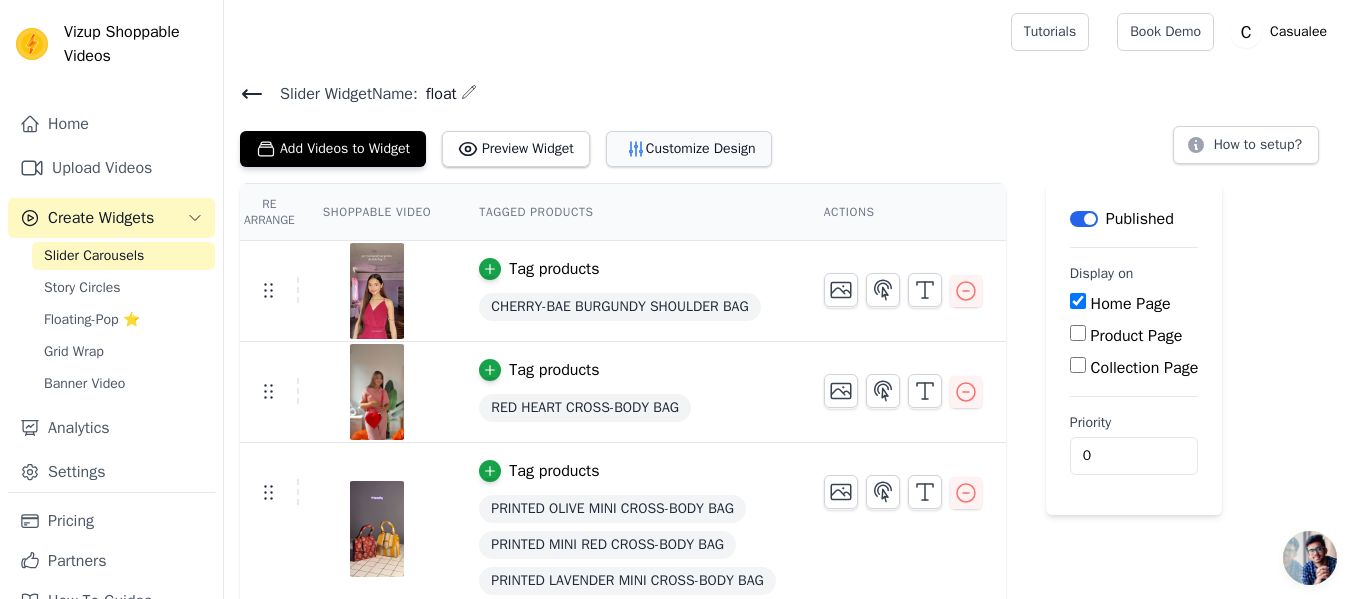 click on "Customize Design" at bounding box center (689, 149) 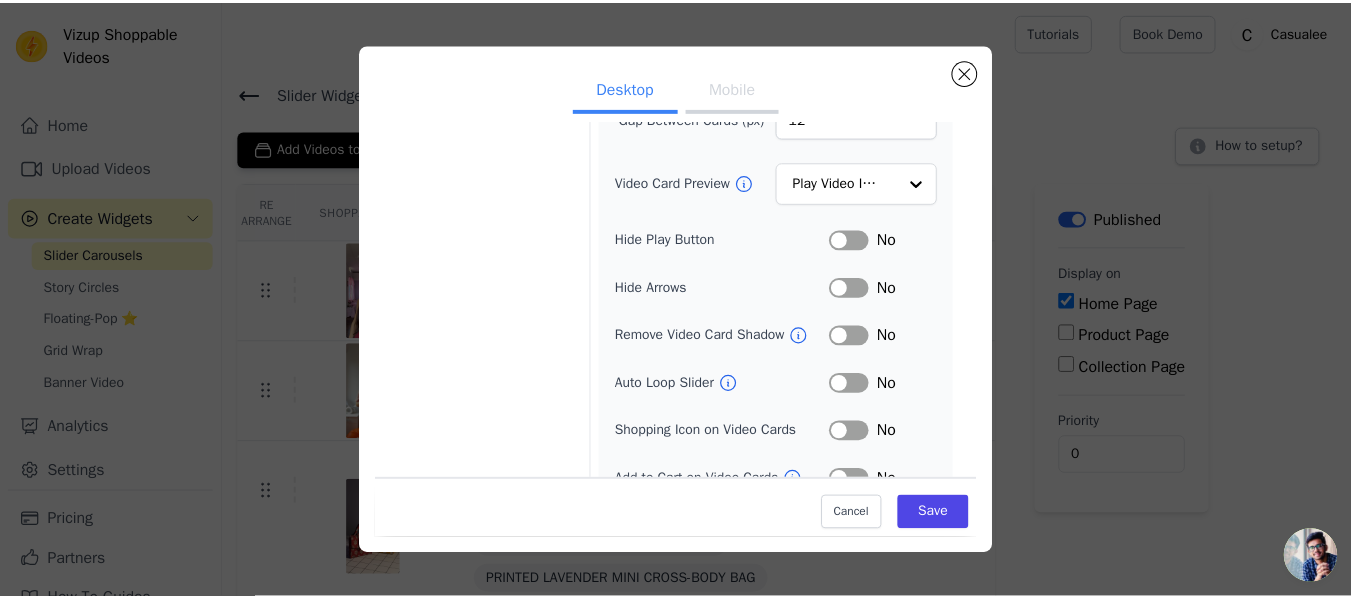 scroll, scrollTop: 264, scrollLeft: 0, axis: vertical 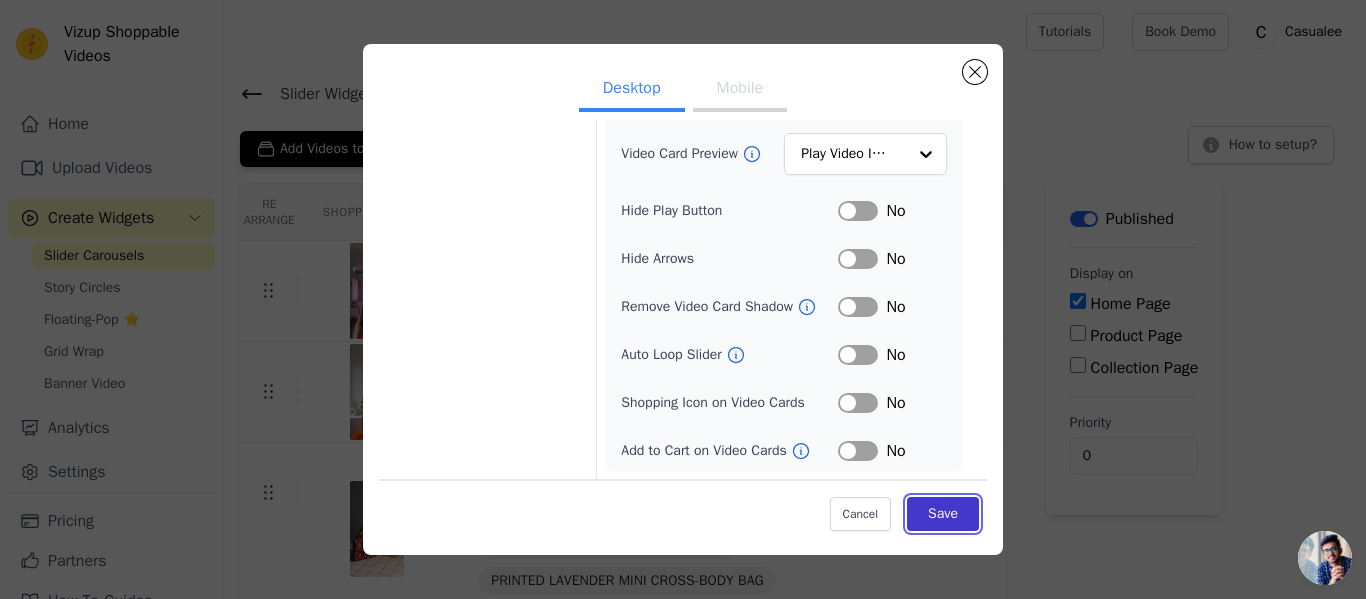 click on "Save" at bounding box center (943, 514) 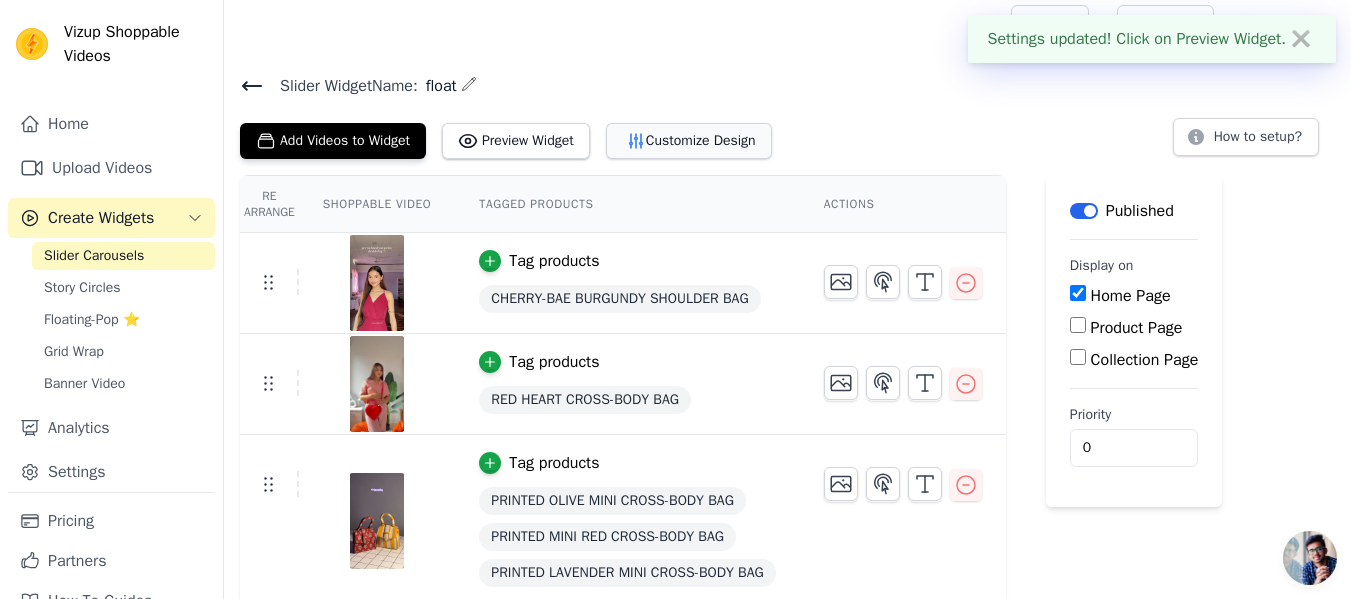 scroll, scrollTop: 0, scrollLeft: 0, axis: both 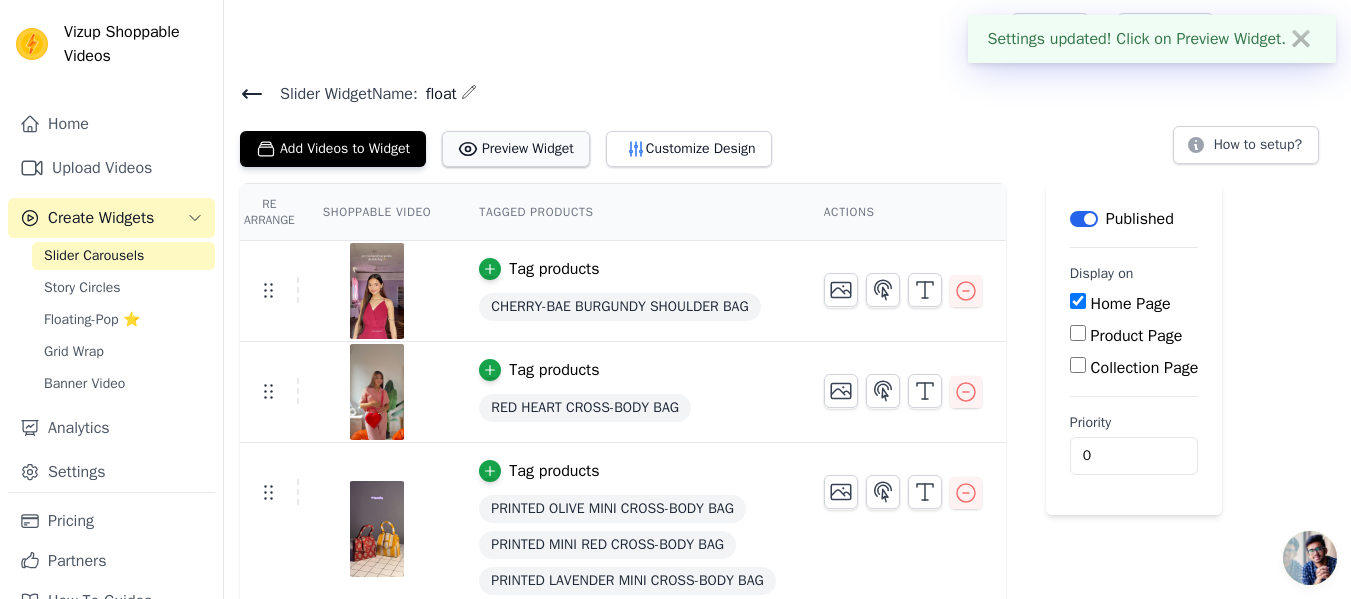 click on "Preview Widget" at bounding box center (516, 149) 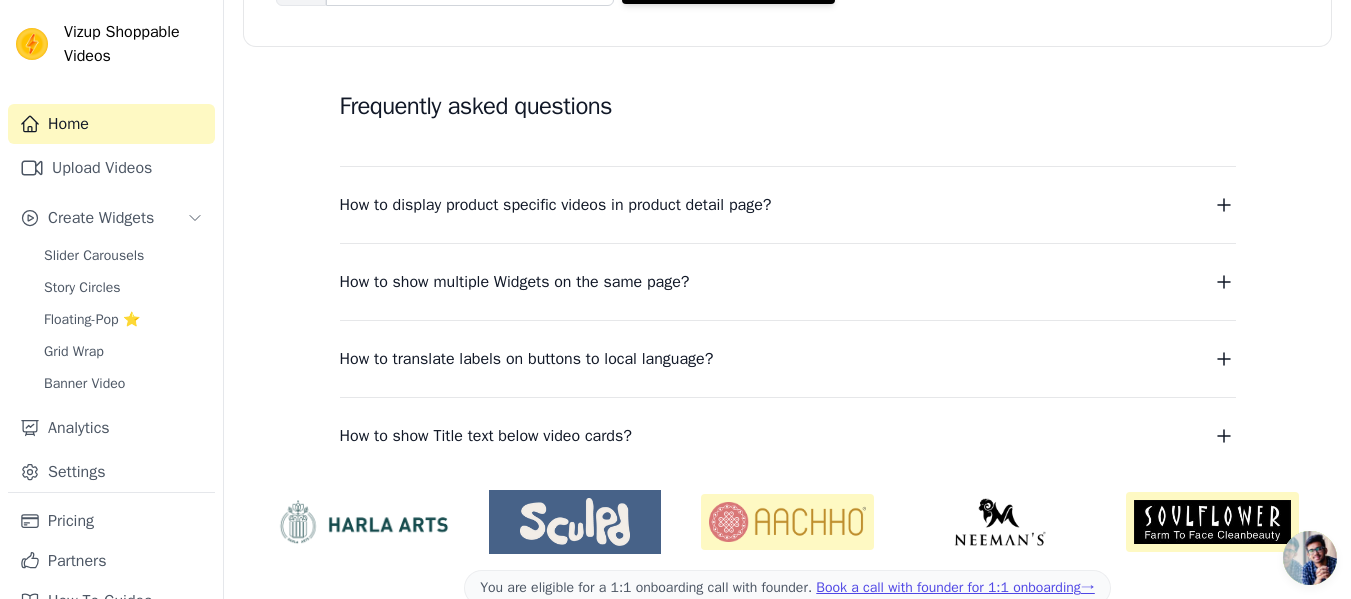 scroll, scrollTop: 500, scrollLeft: 0, axis: vertical 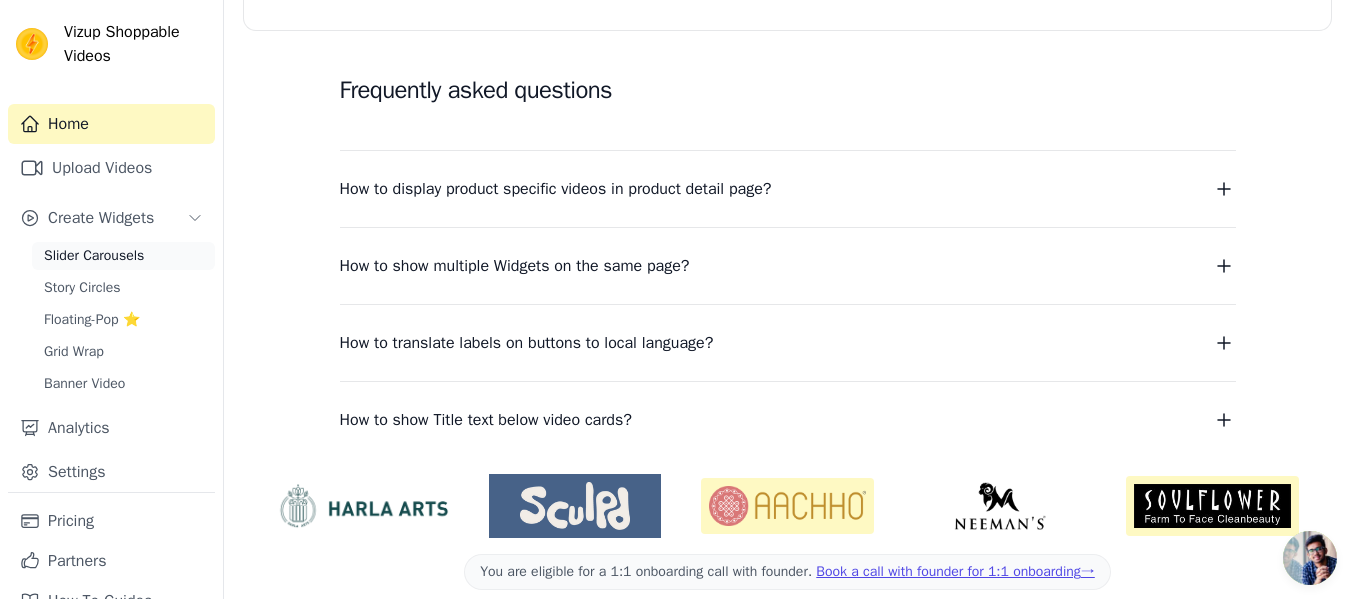 click on "Slider Carousels" at bounding box center [123, 256] 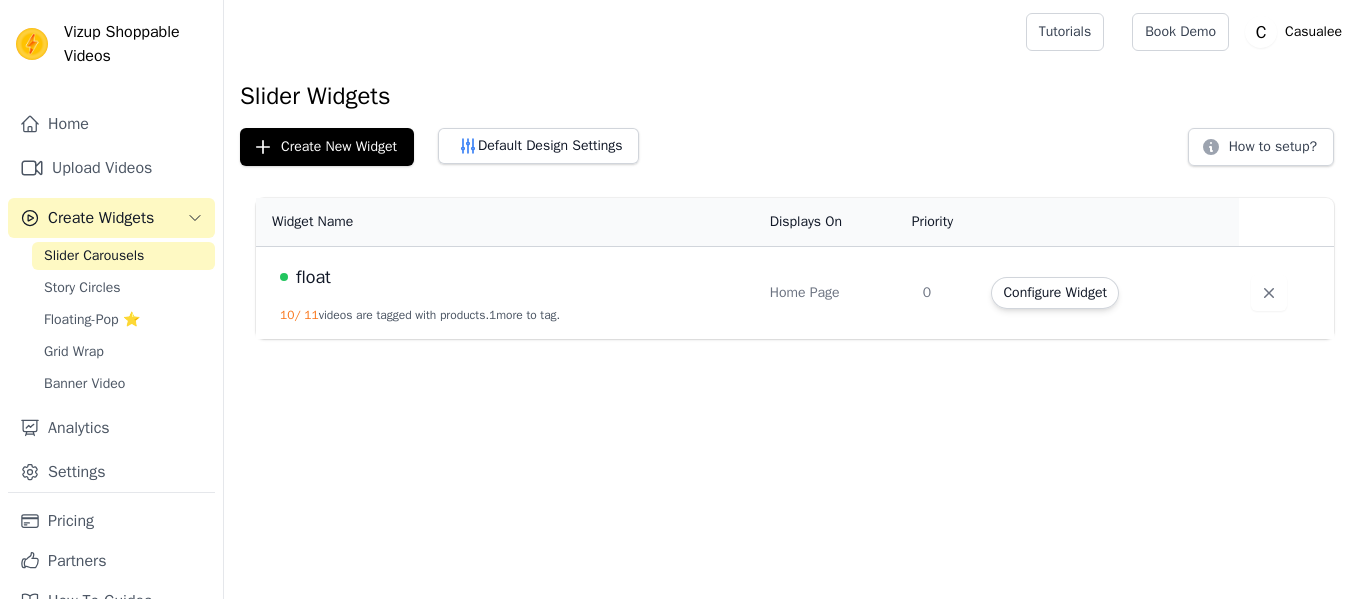 scroll, scrollTop: 0, scrollLeft: 0, axis: both 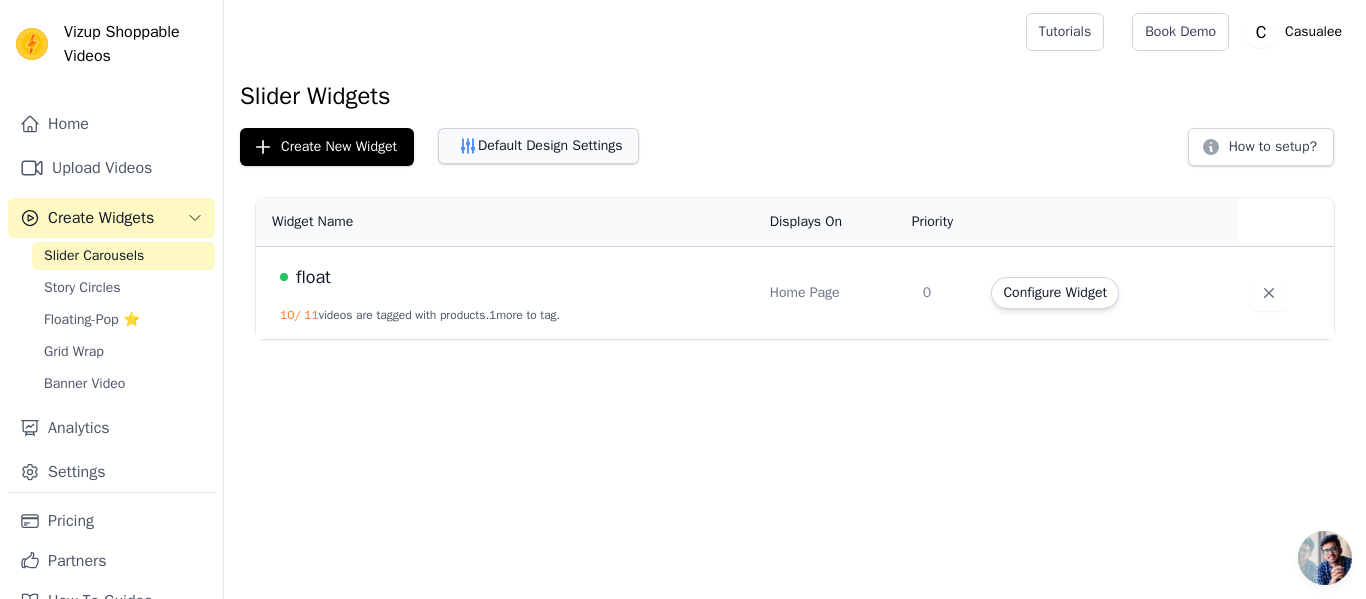 click on "Default Design Settings" at bounding box center (538, 146) 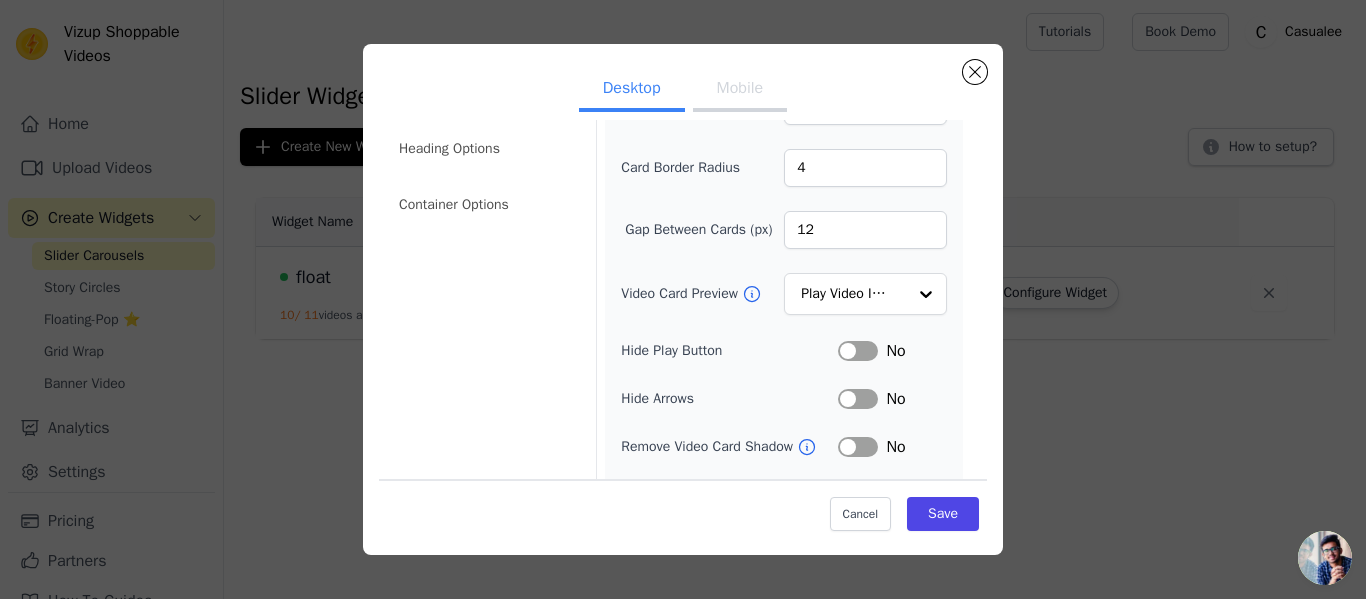 scroll, scrollTop: 100, scrollLeft: 0, axis: vertical 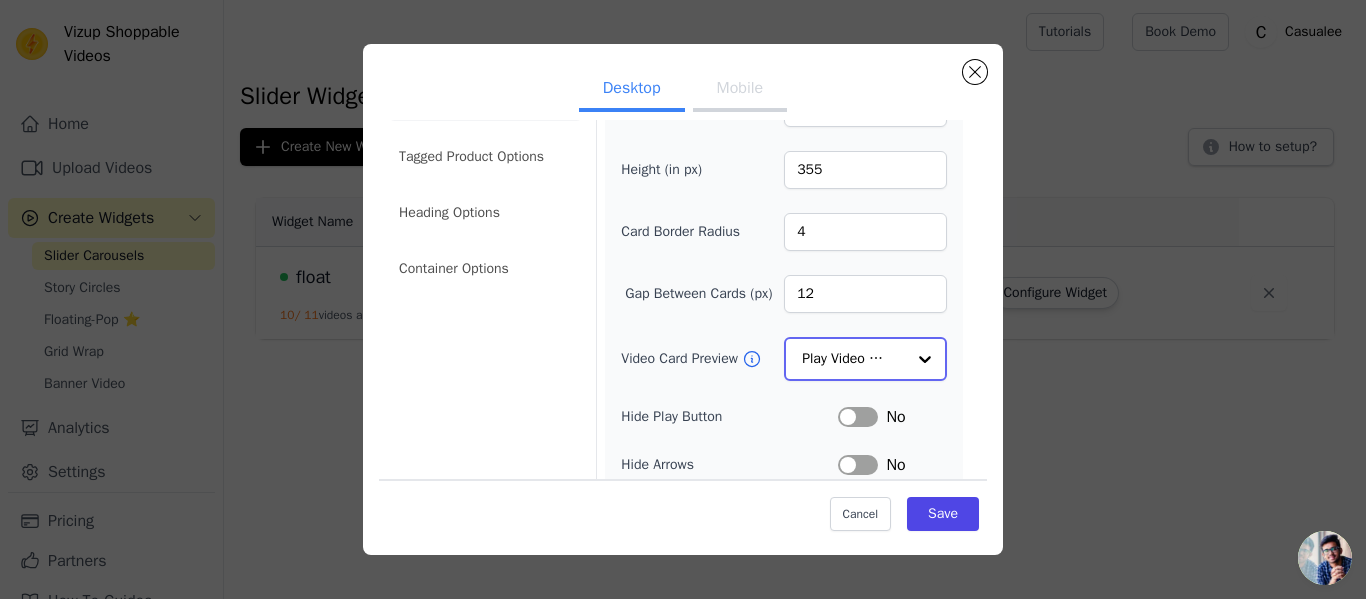 click on "Video Card Preview" 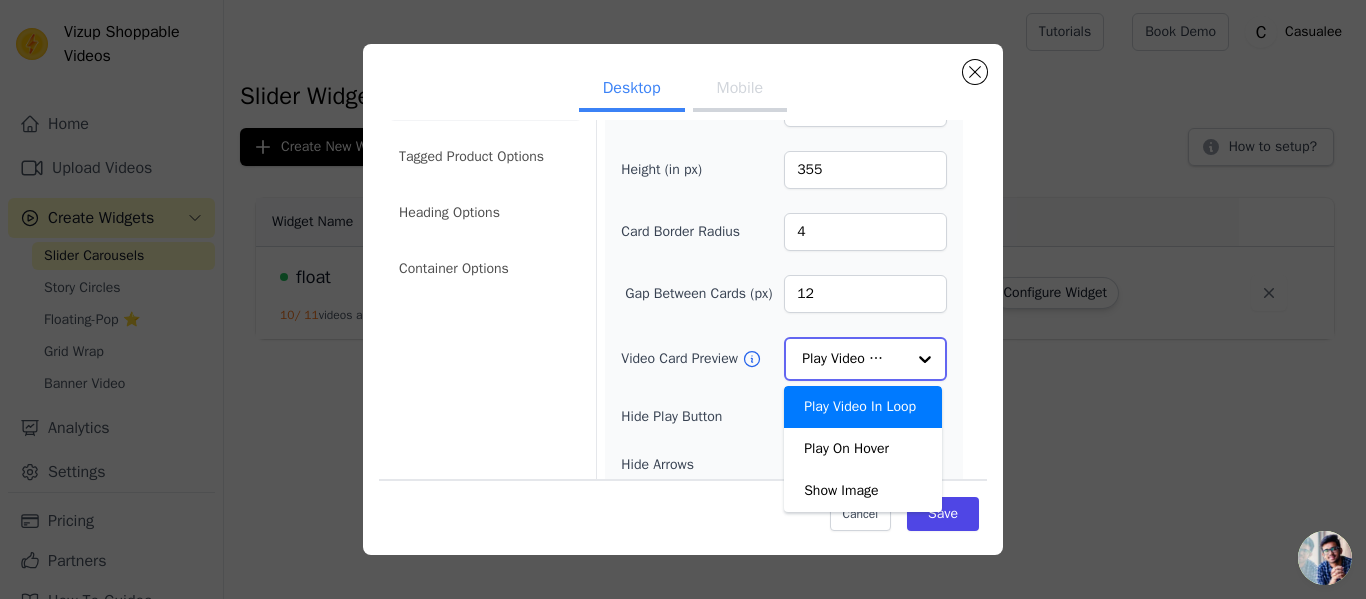 click on "Video Card Preview" 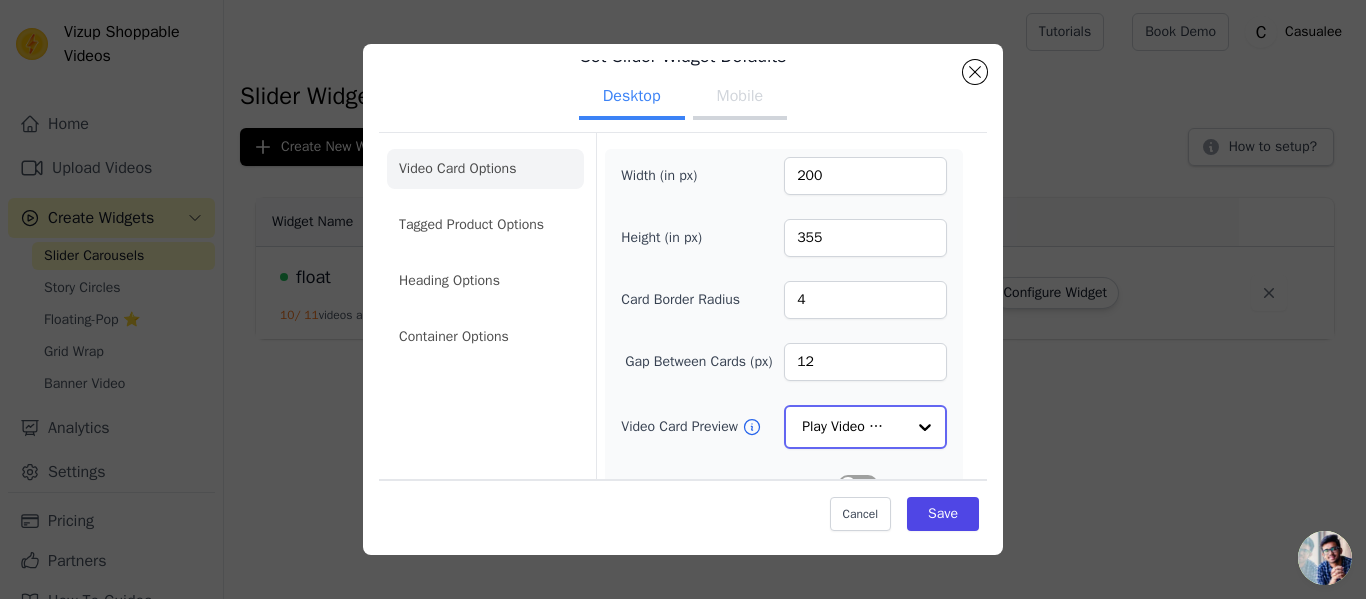scroll, scrollTop: 6, scrollLeft: 0, axis: vertical 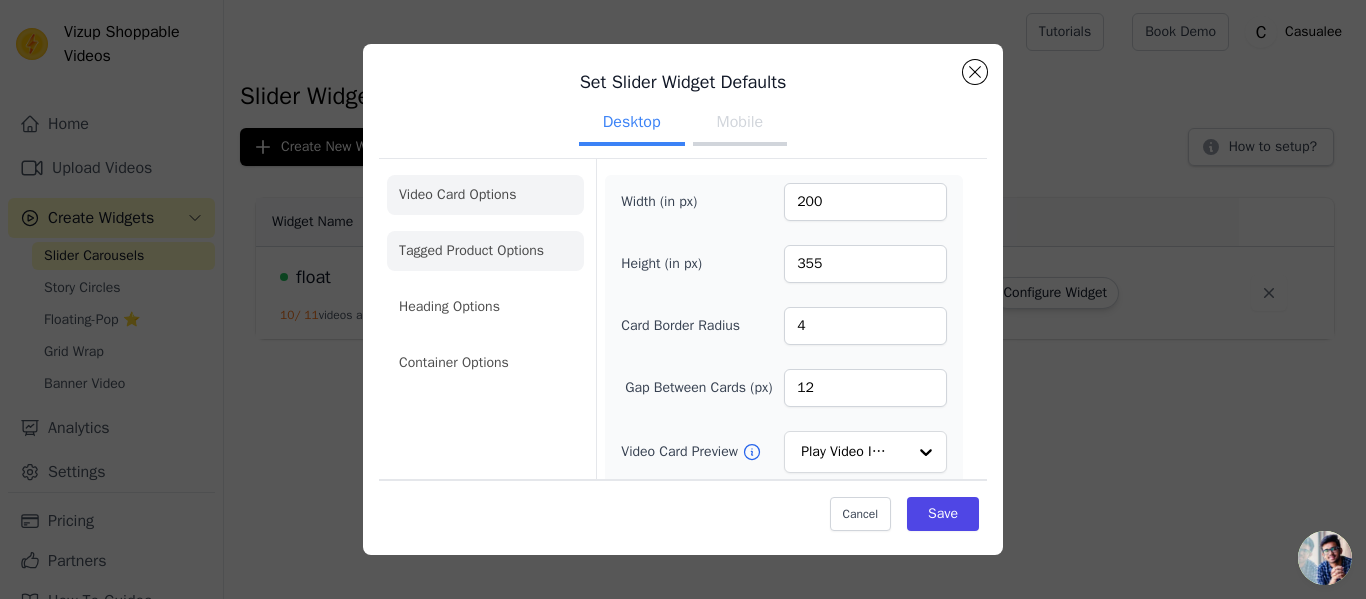 click on "Tagged Product Options" 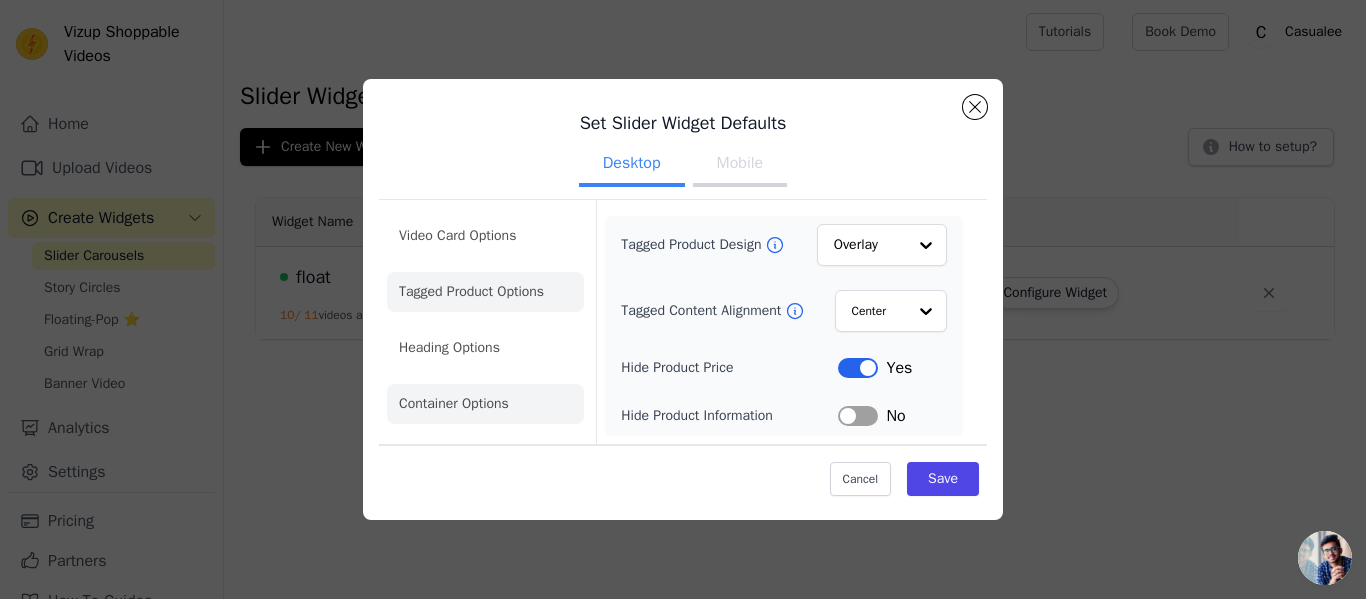 click on "Container Options" 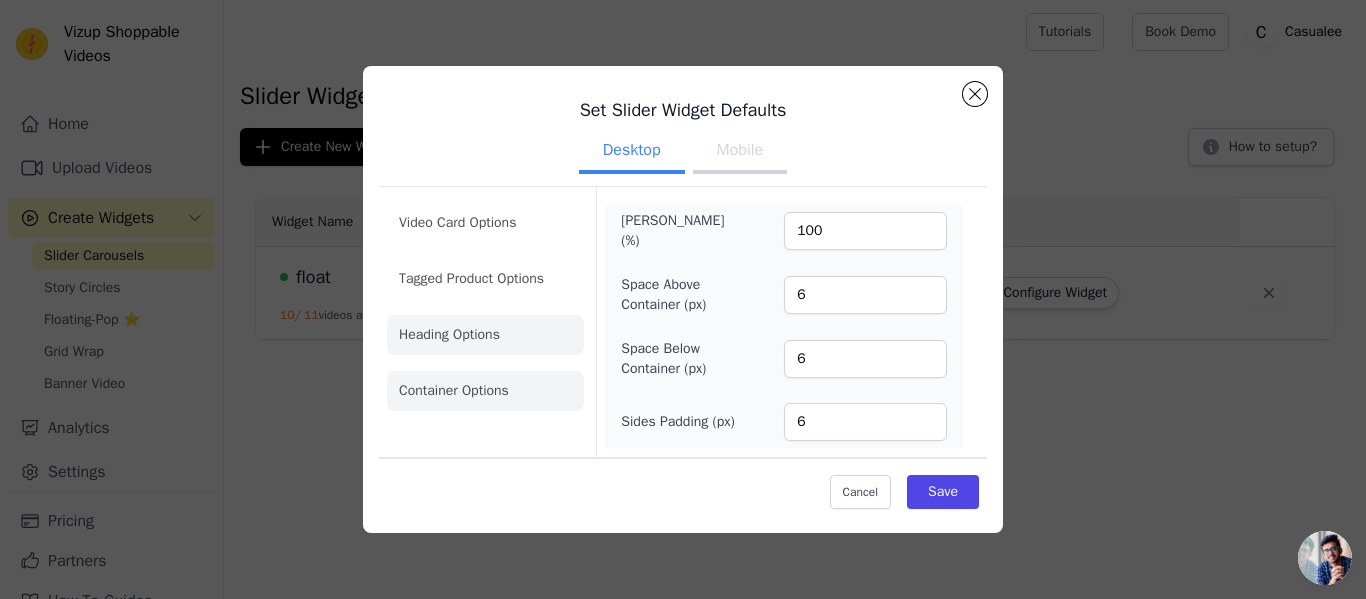 click on "Heading Options" 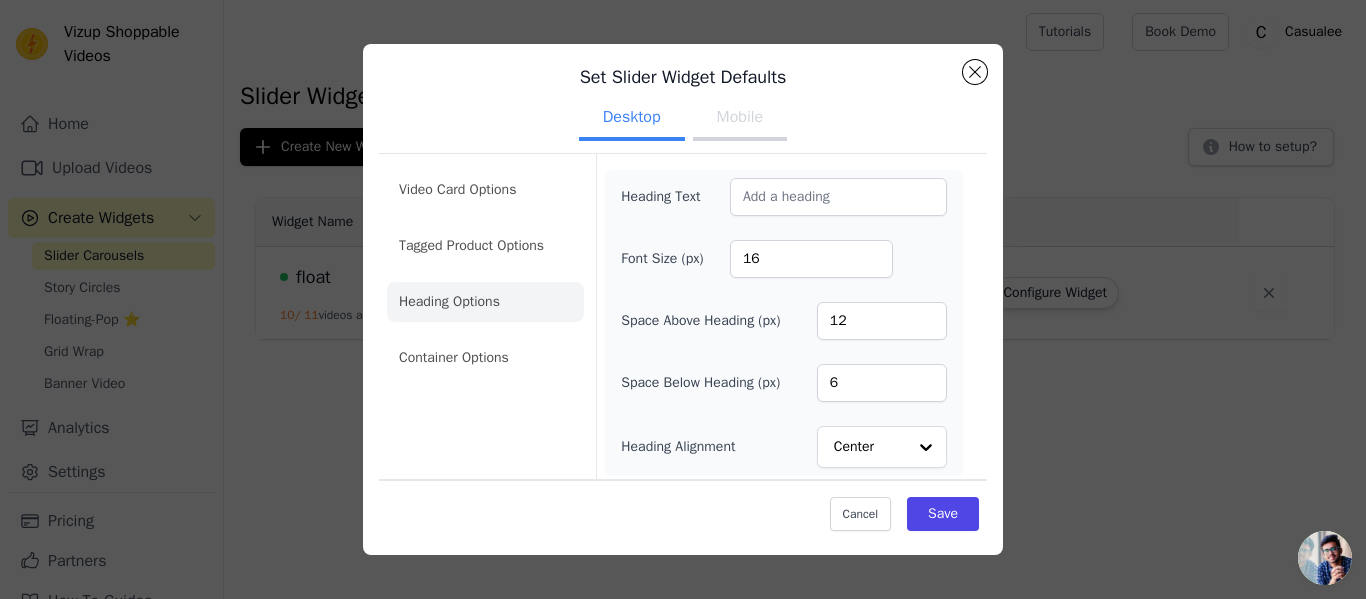 scroll, scrollTop: 16, scrollLeft: 0, axis: vertical 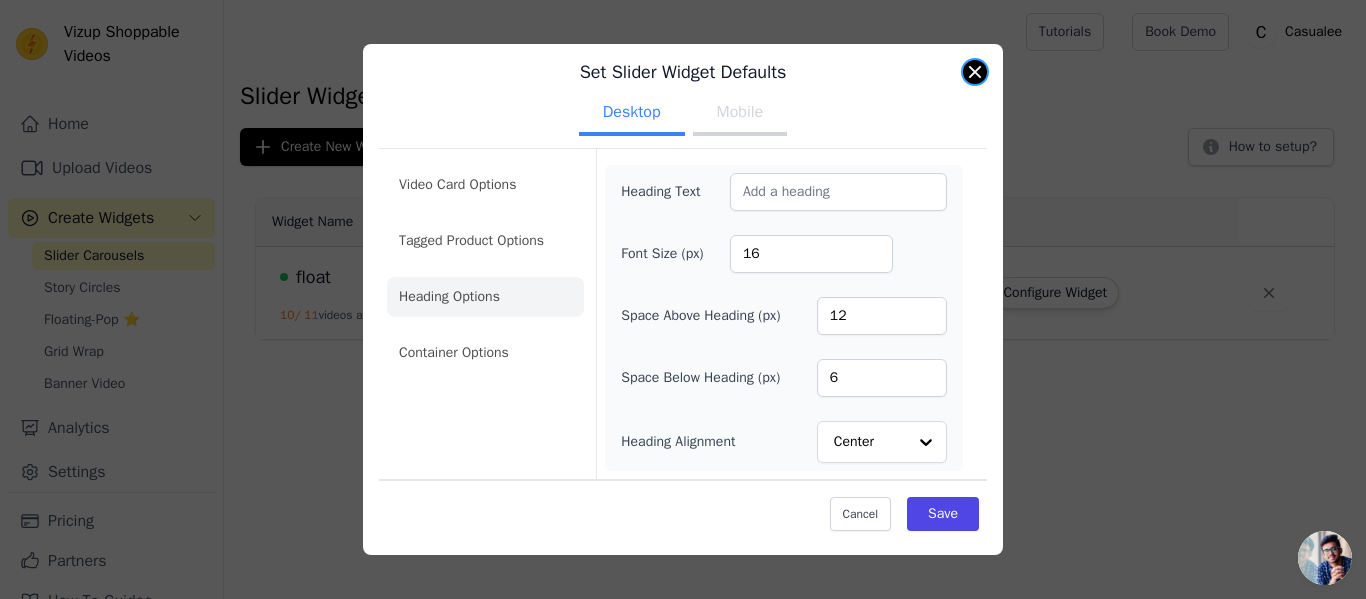 click at bounding box center [975, 72] 